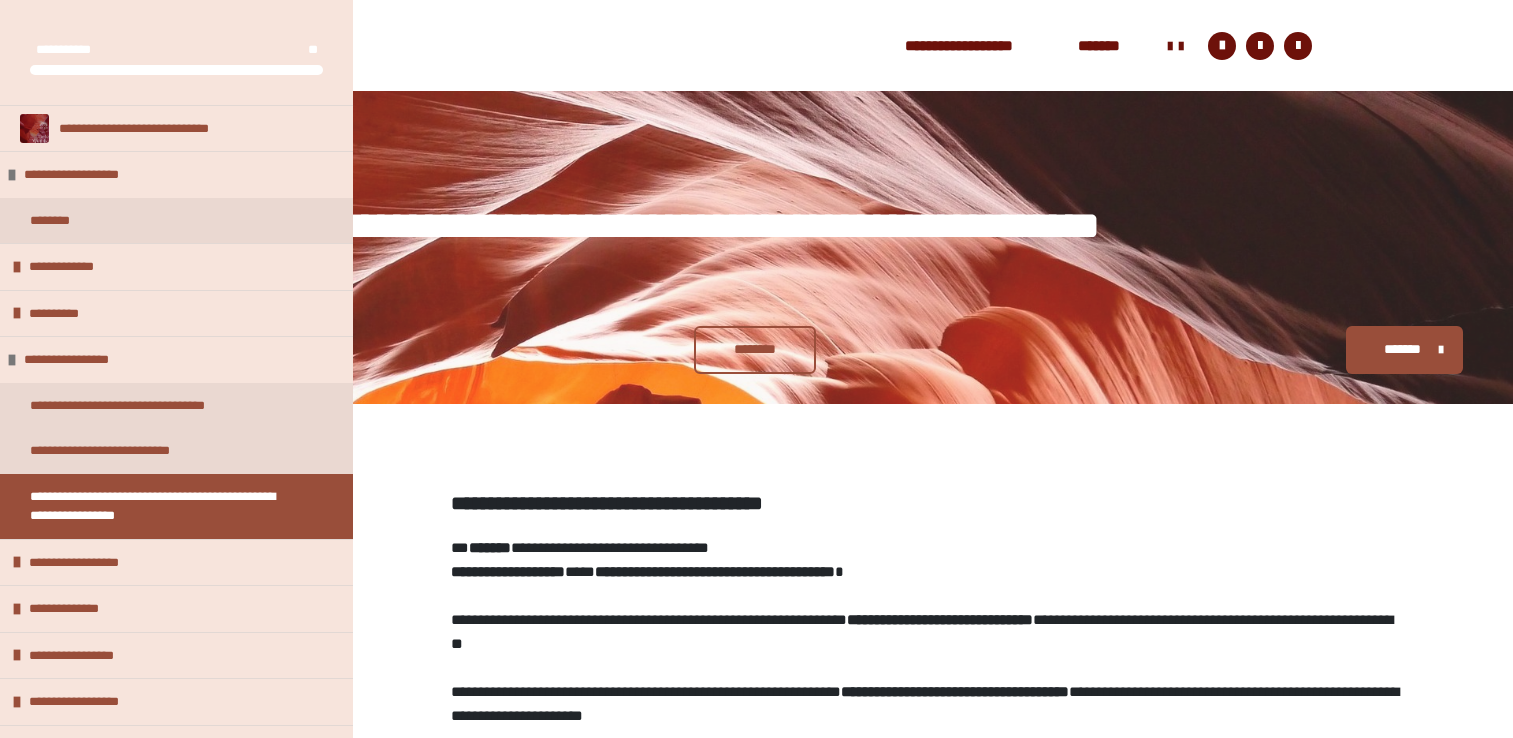 scroll, scrollTop: 1160, scrollLeft: 0, axis: vertical 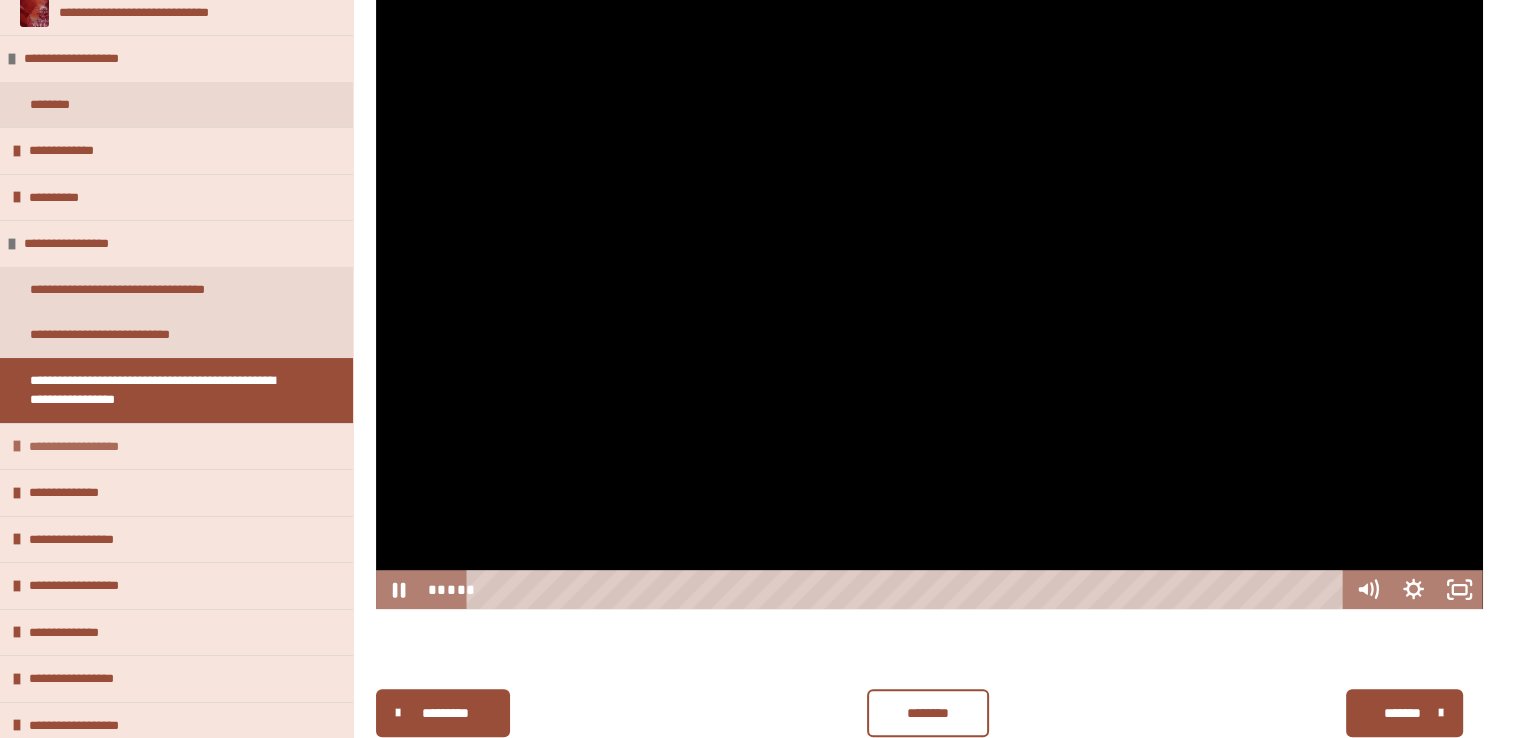 click on "**********" at bounding box center (89, 447) 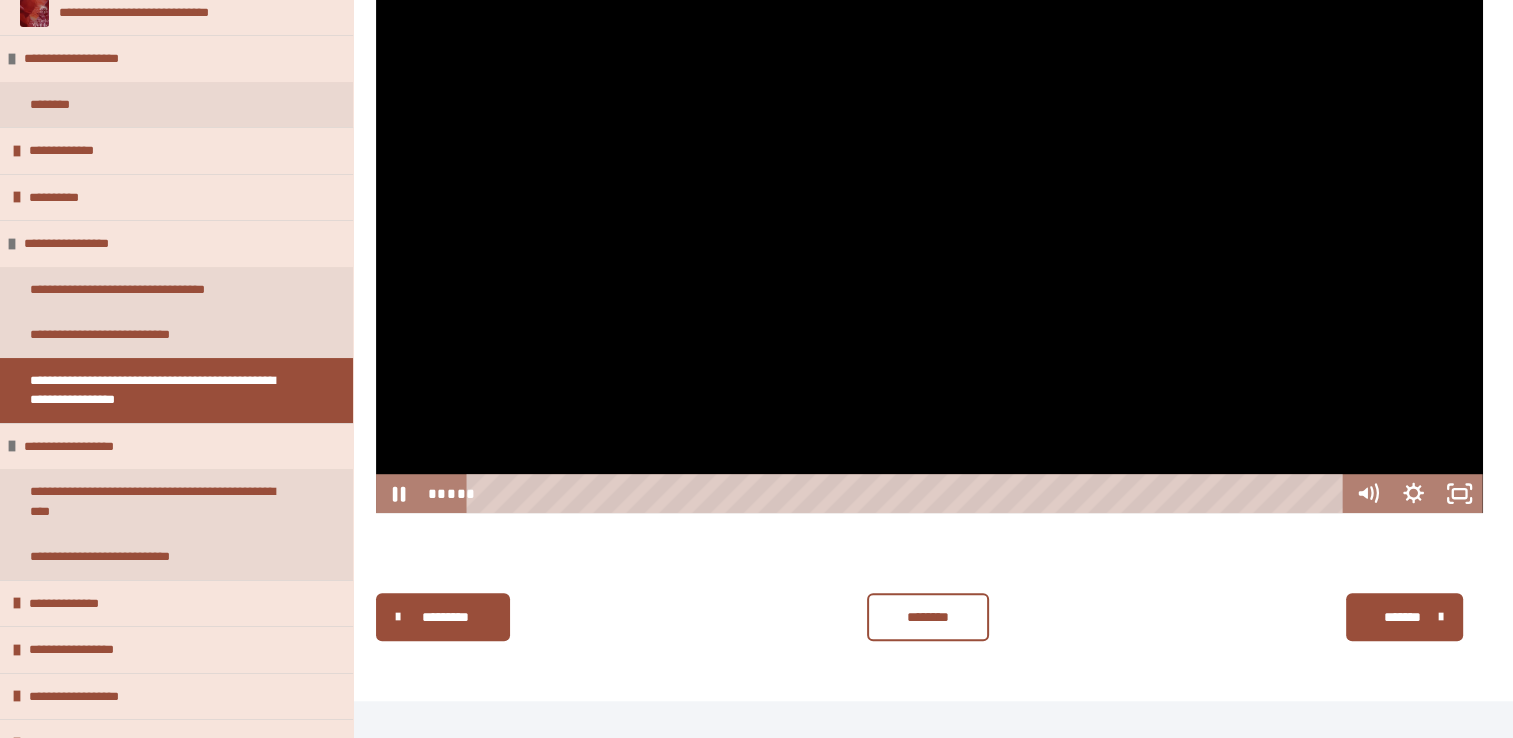 scroll, scrollTop: 1160, scrollLeft: 0, axis: vertical 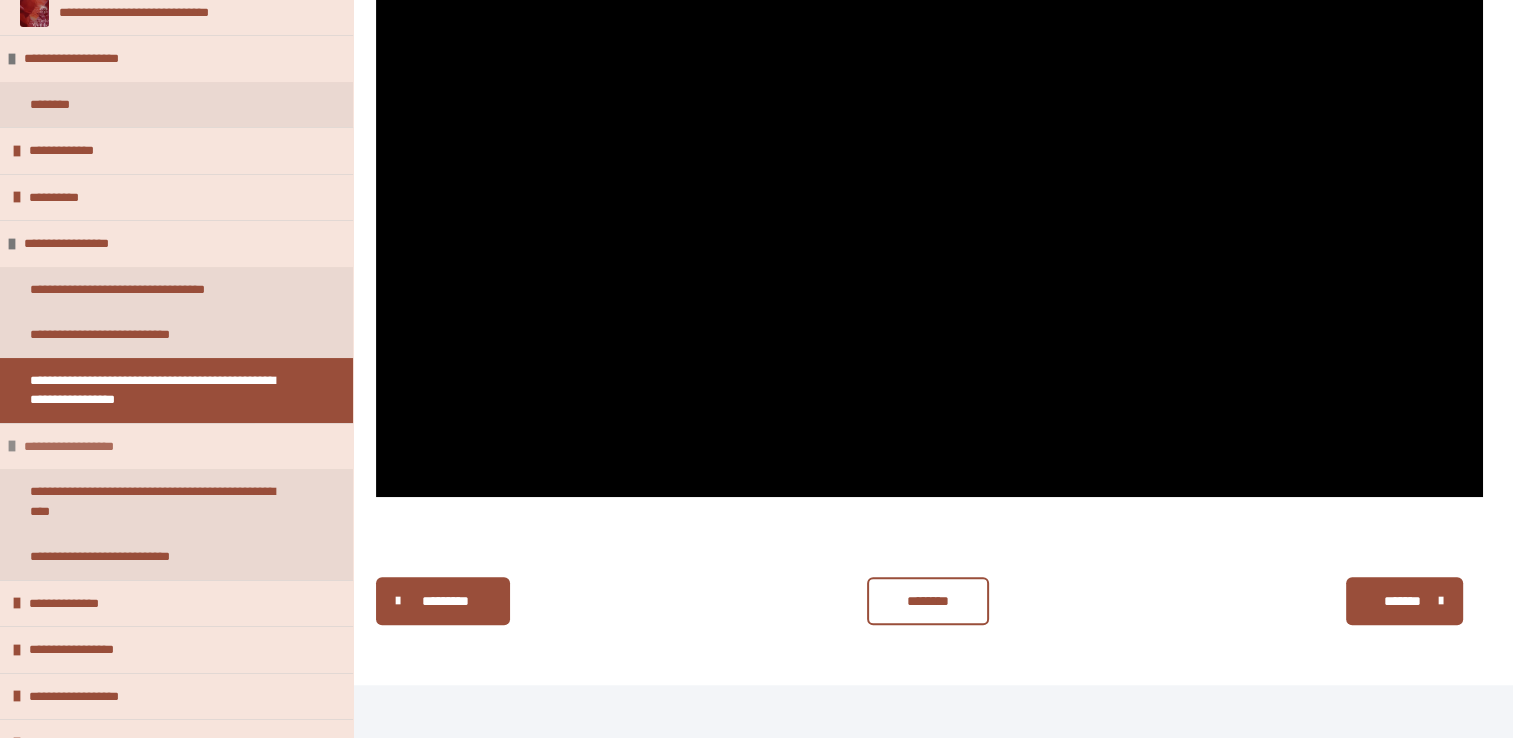 click on "**********" at bounding box center [84, 447] 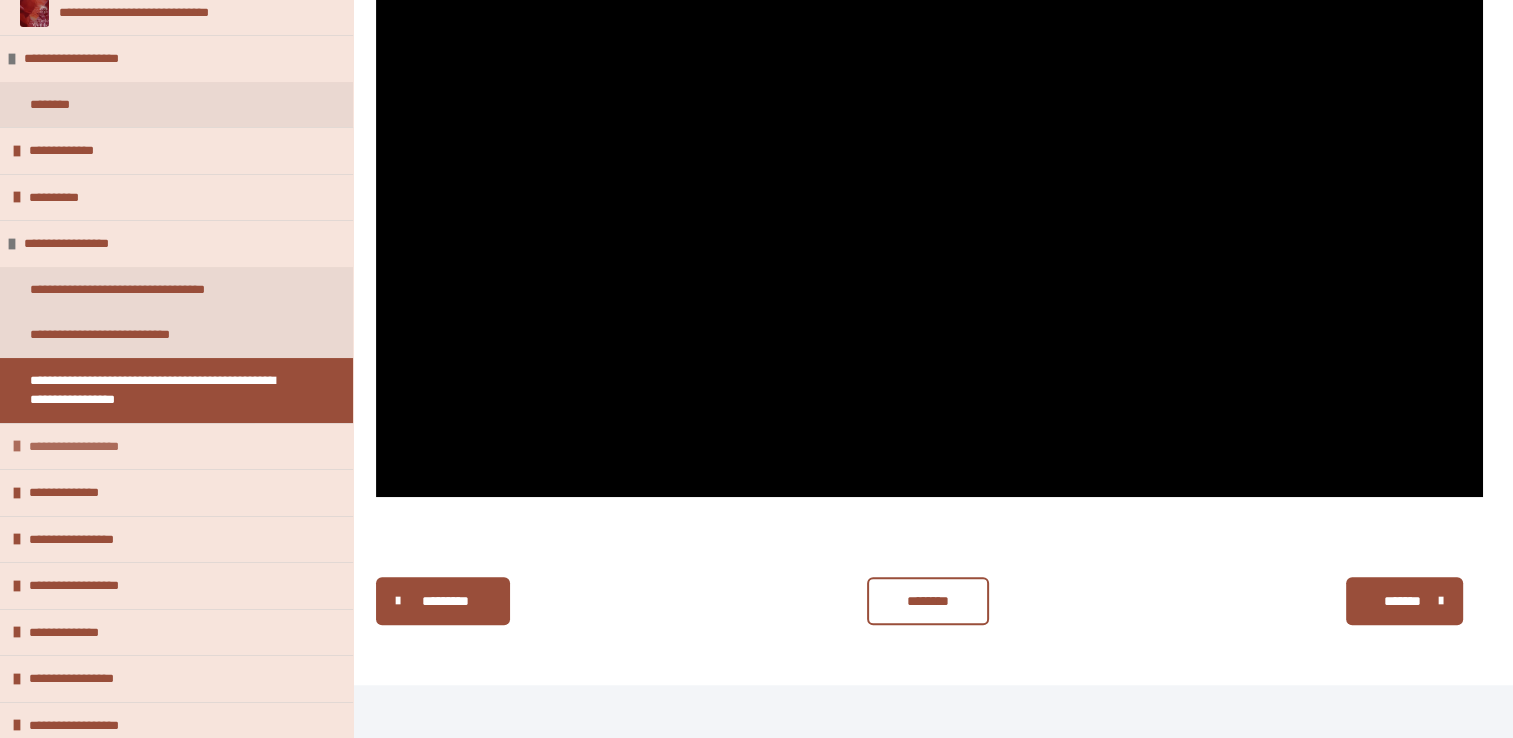 click on "**********" at bounding box center (89, 447) 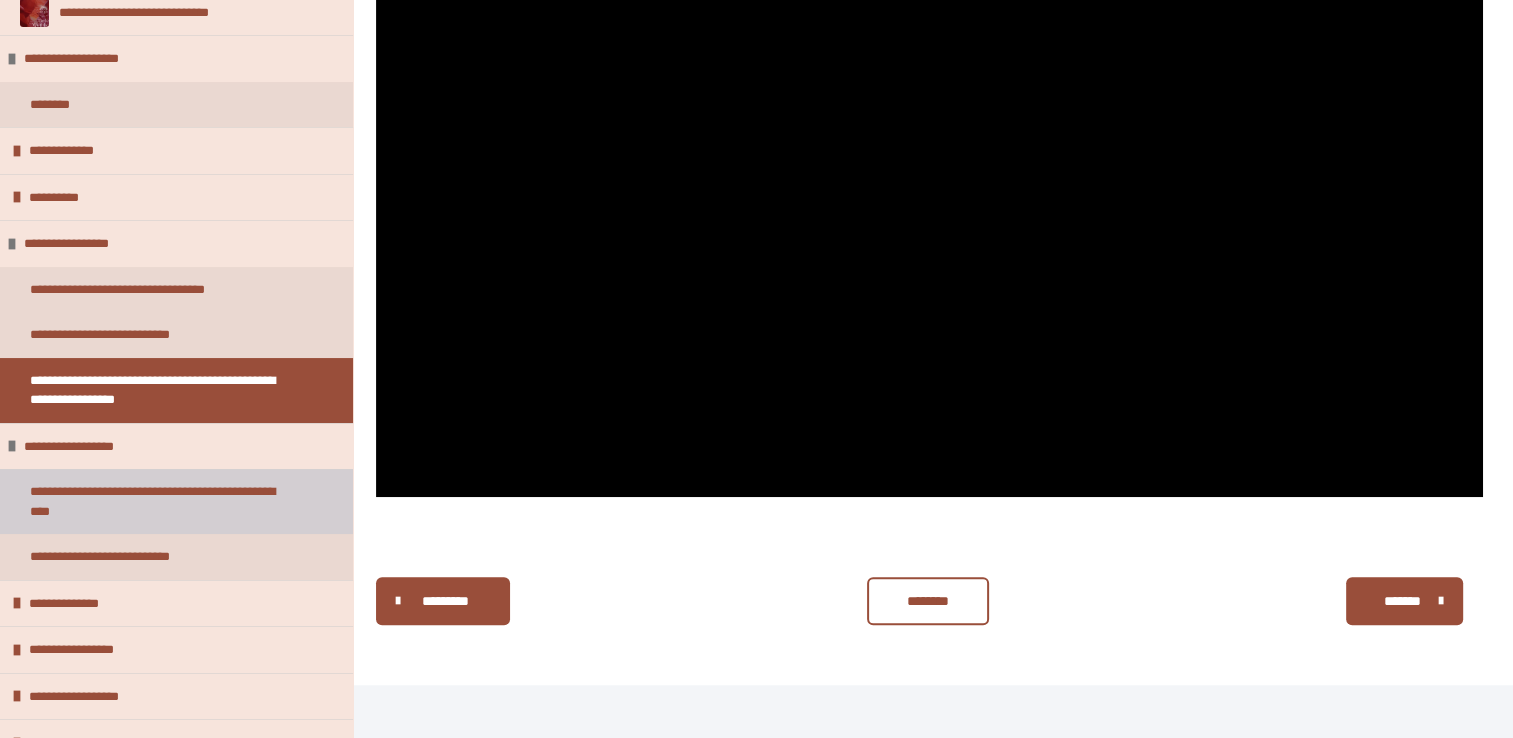 click on "**********" at bounding box center (161, 501) 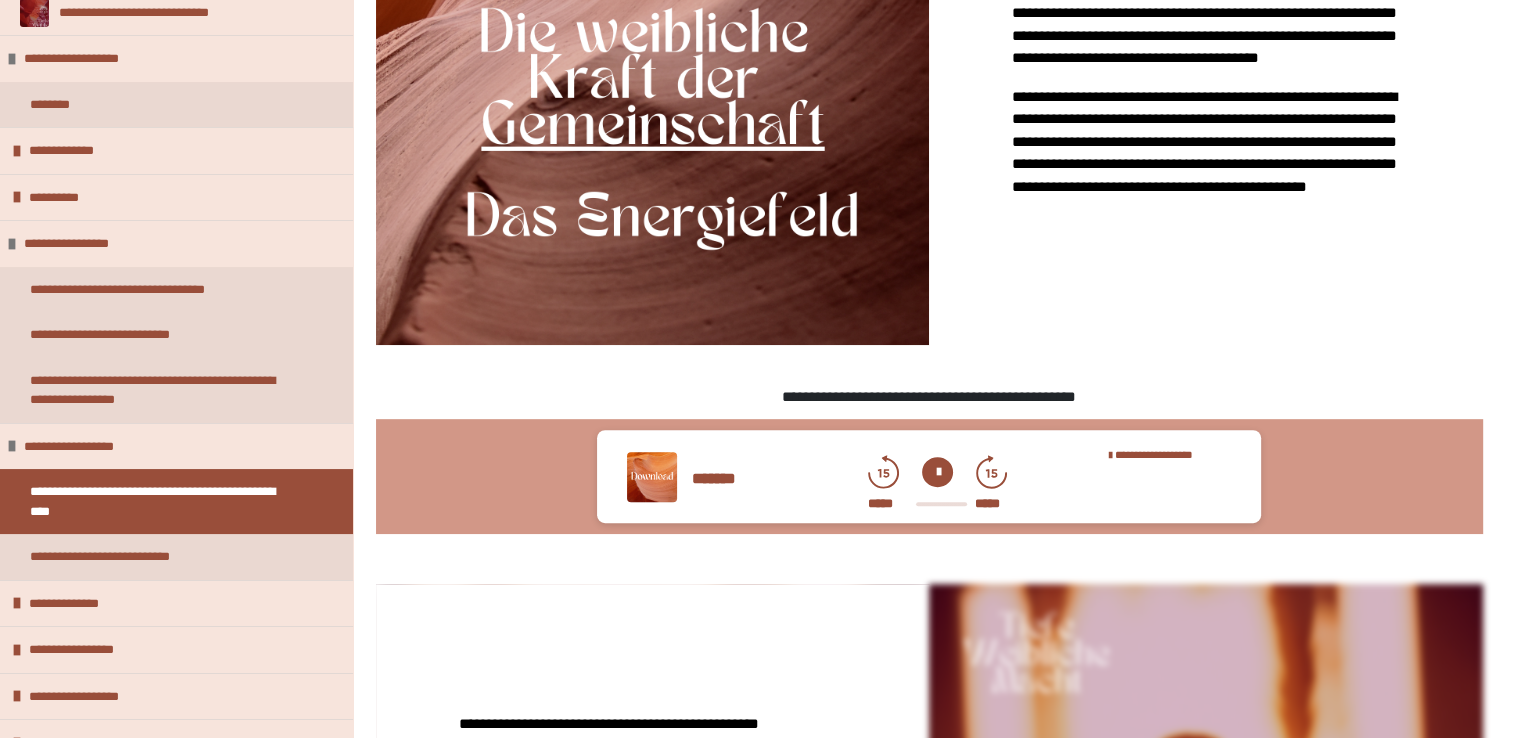 scroll, scrollTop: 844, scrollLeft: 0, axis: vertical 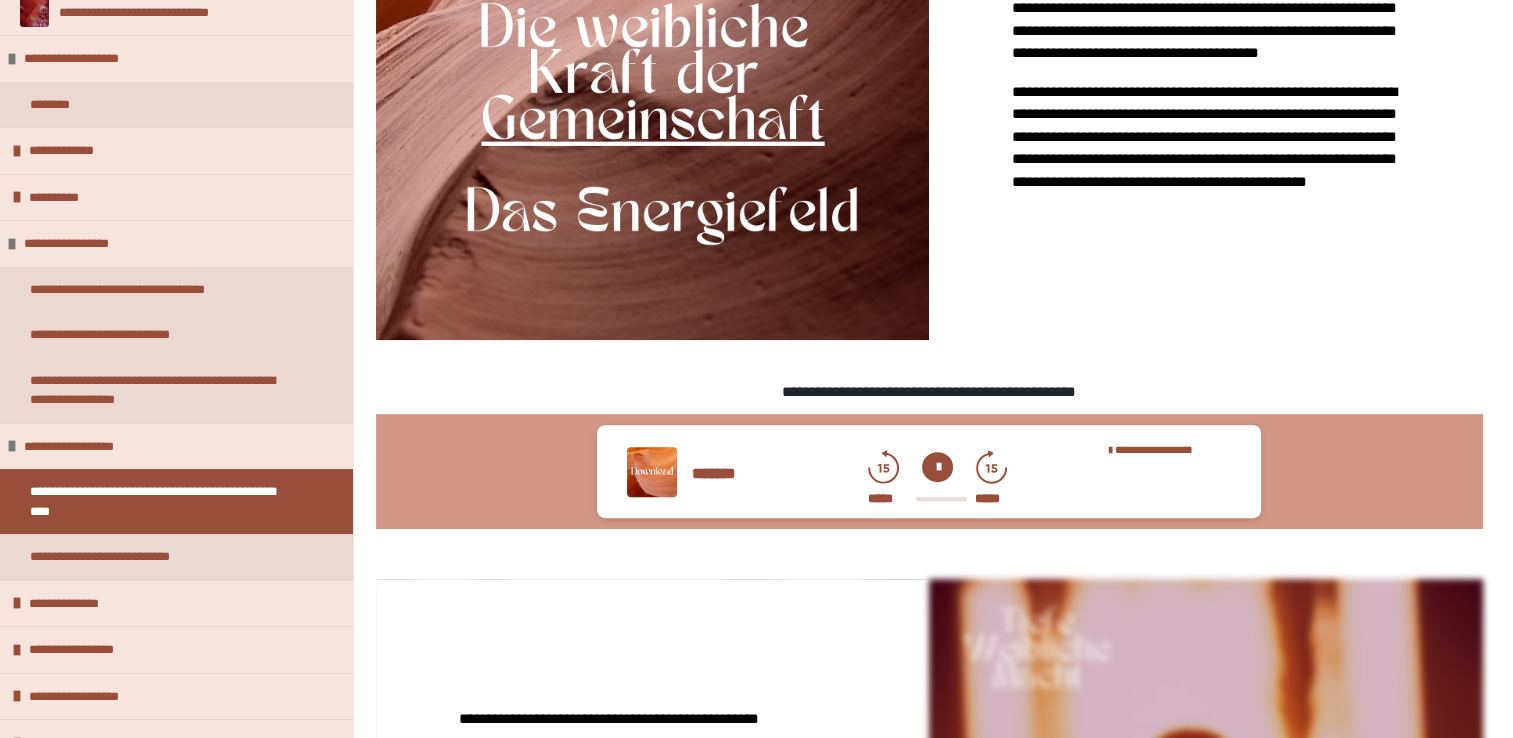 click at bounding box center (937, 467) 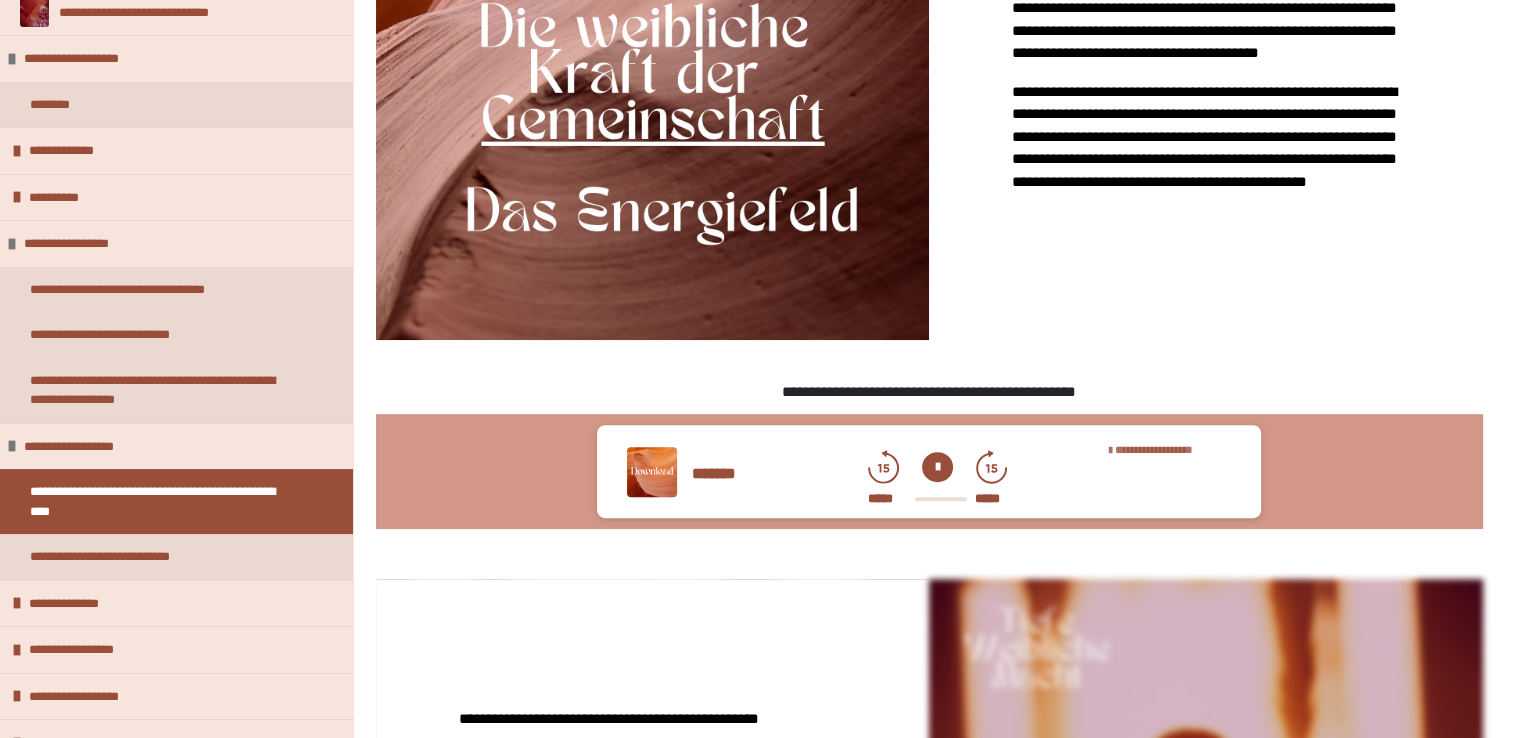 click on "**********" at bounding box center [1154, 449] 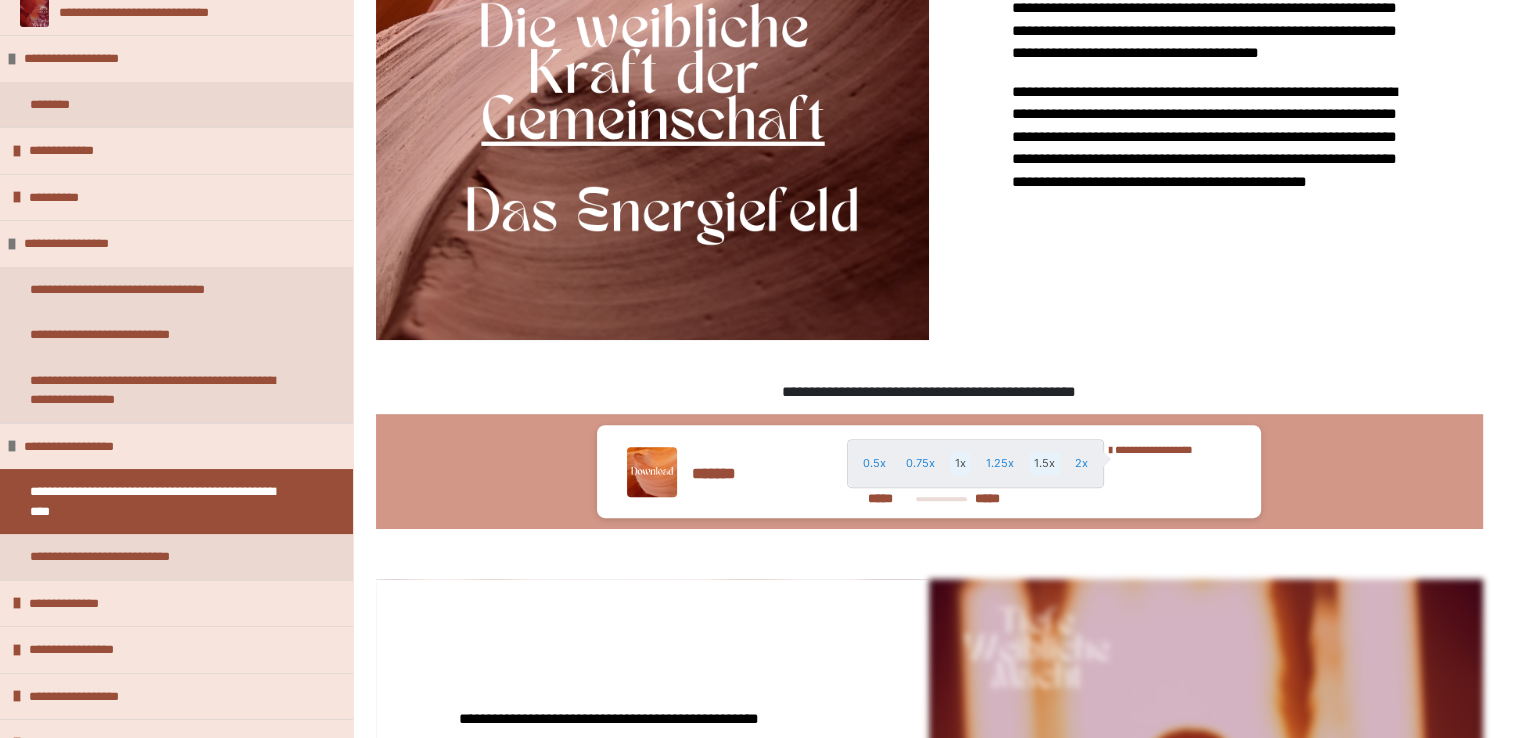click on "1.5x" at bounding box center (1044, 463) 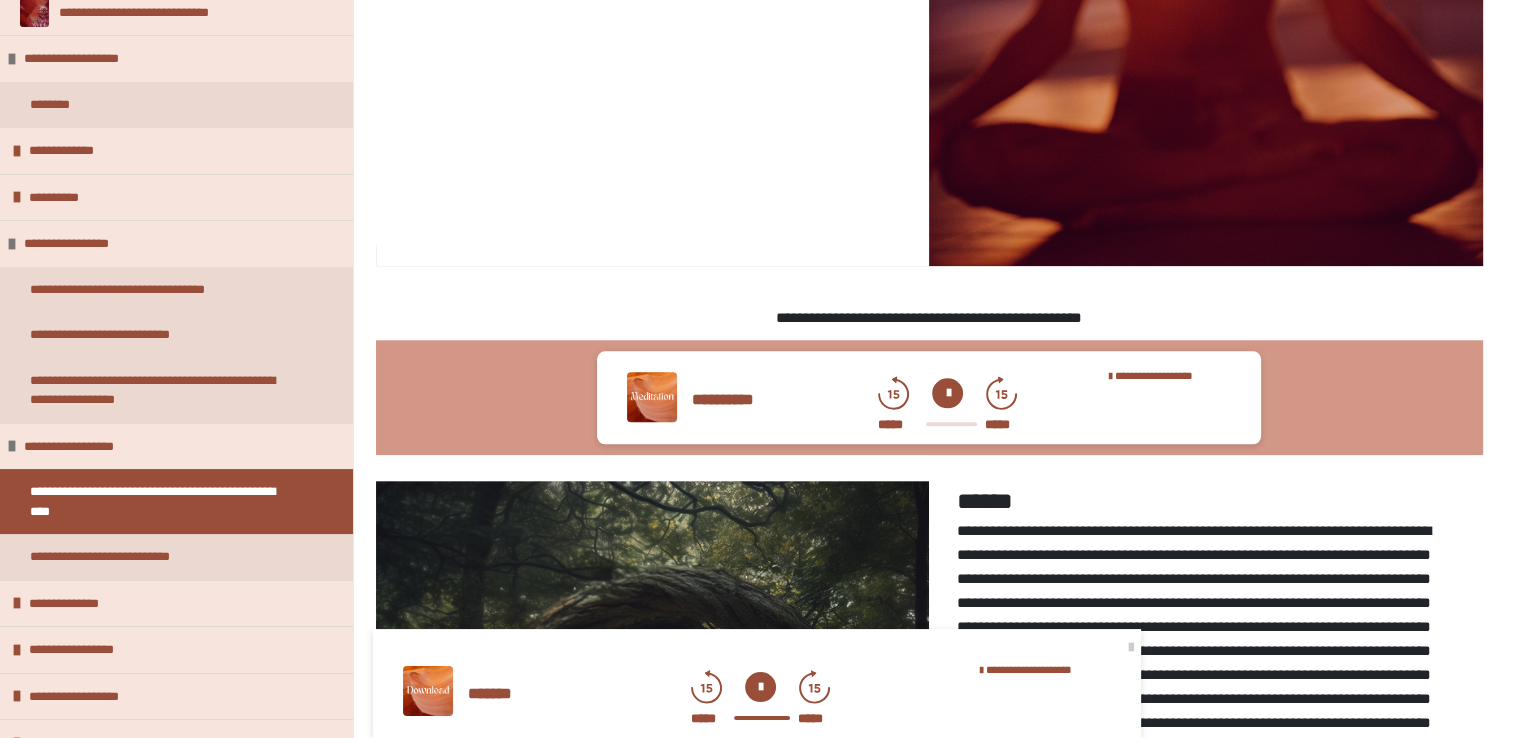 scroll, scrollTop: 1820, scrollLeft: 0, axis: vertical 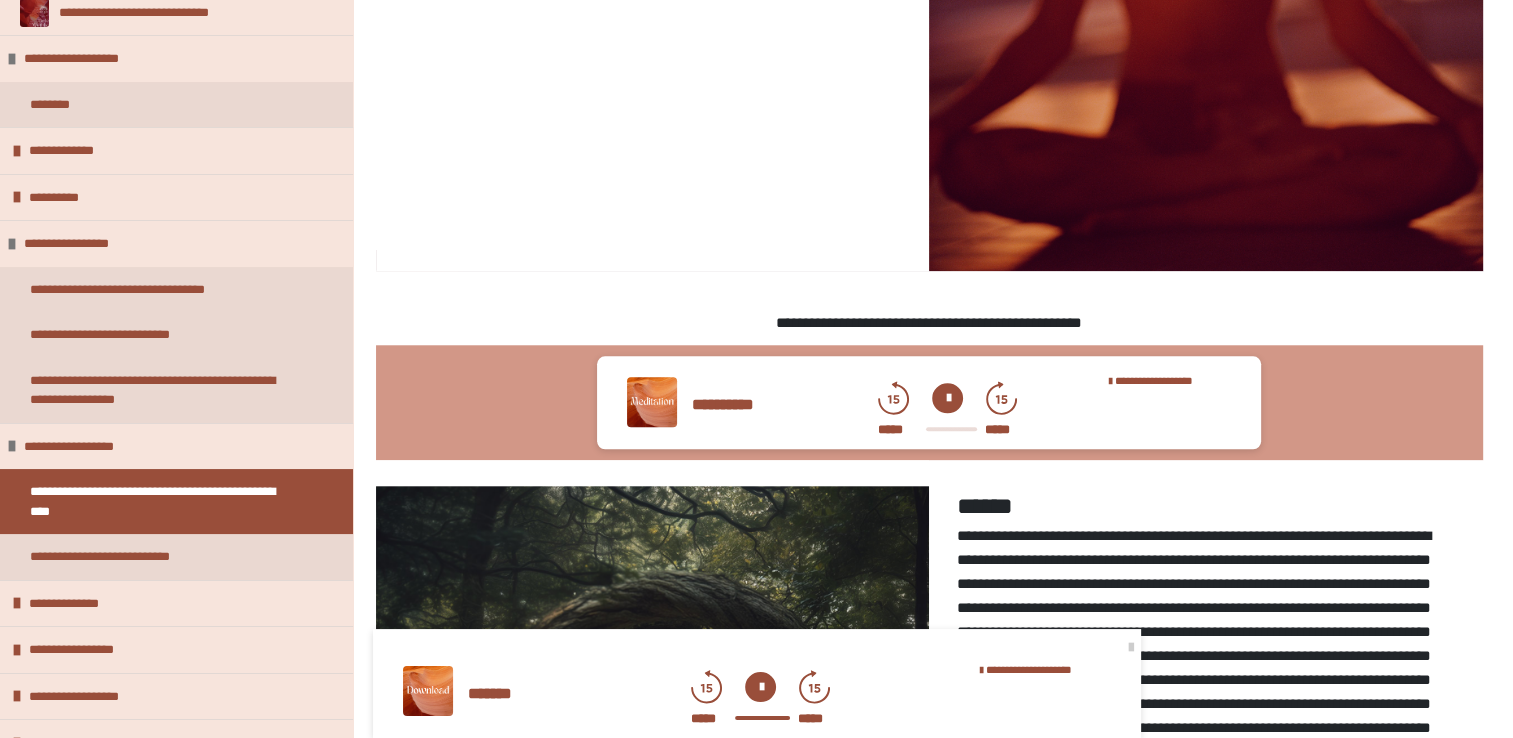 click at bounding box center (947, 398) 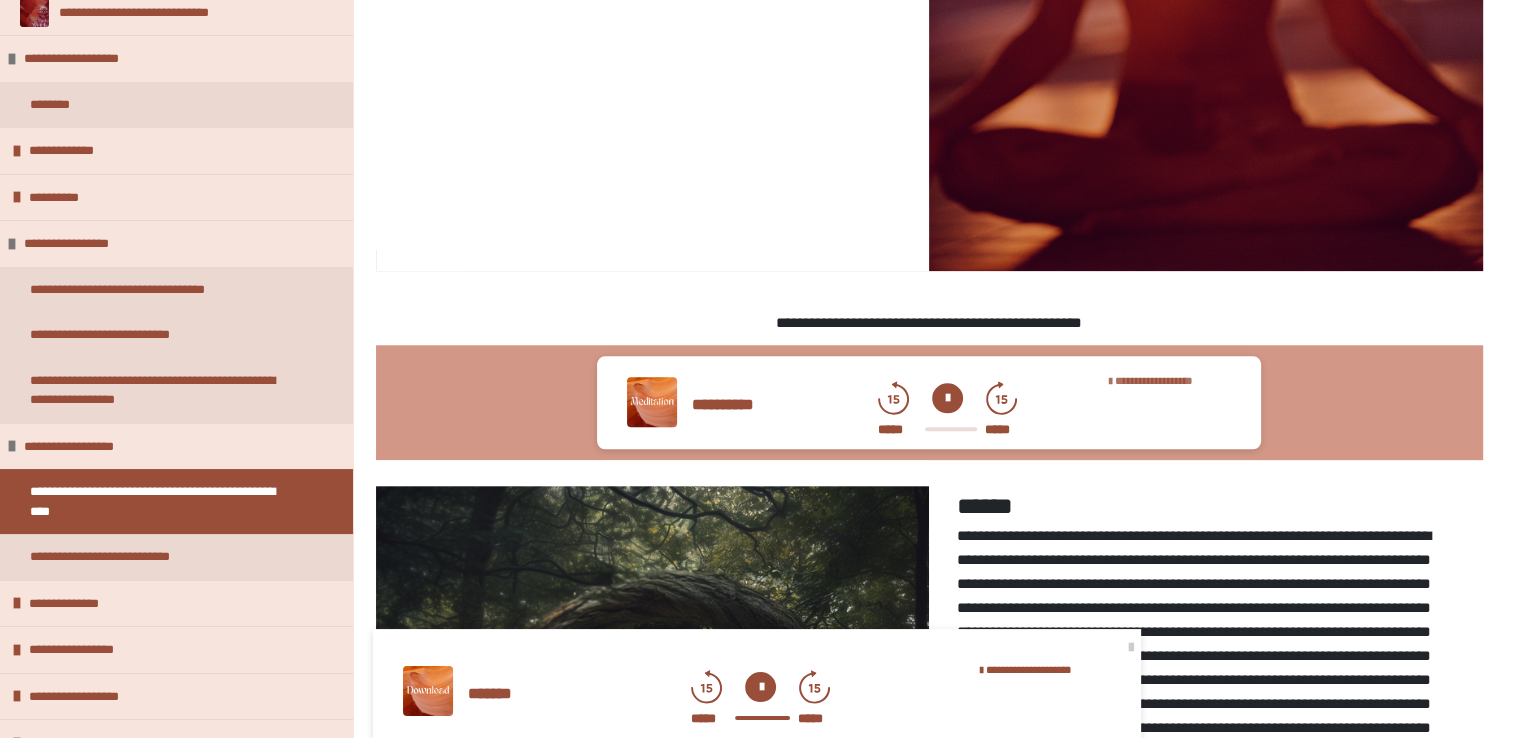 click on "**********" at bounding box center (1154, 380) 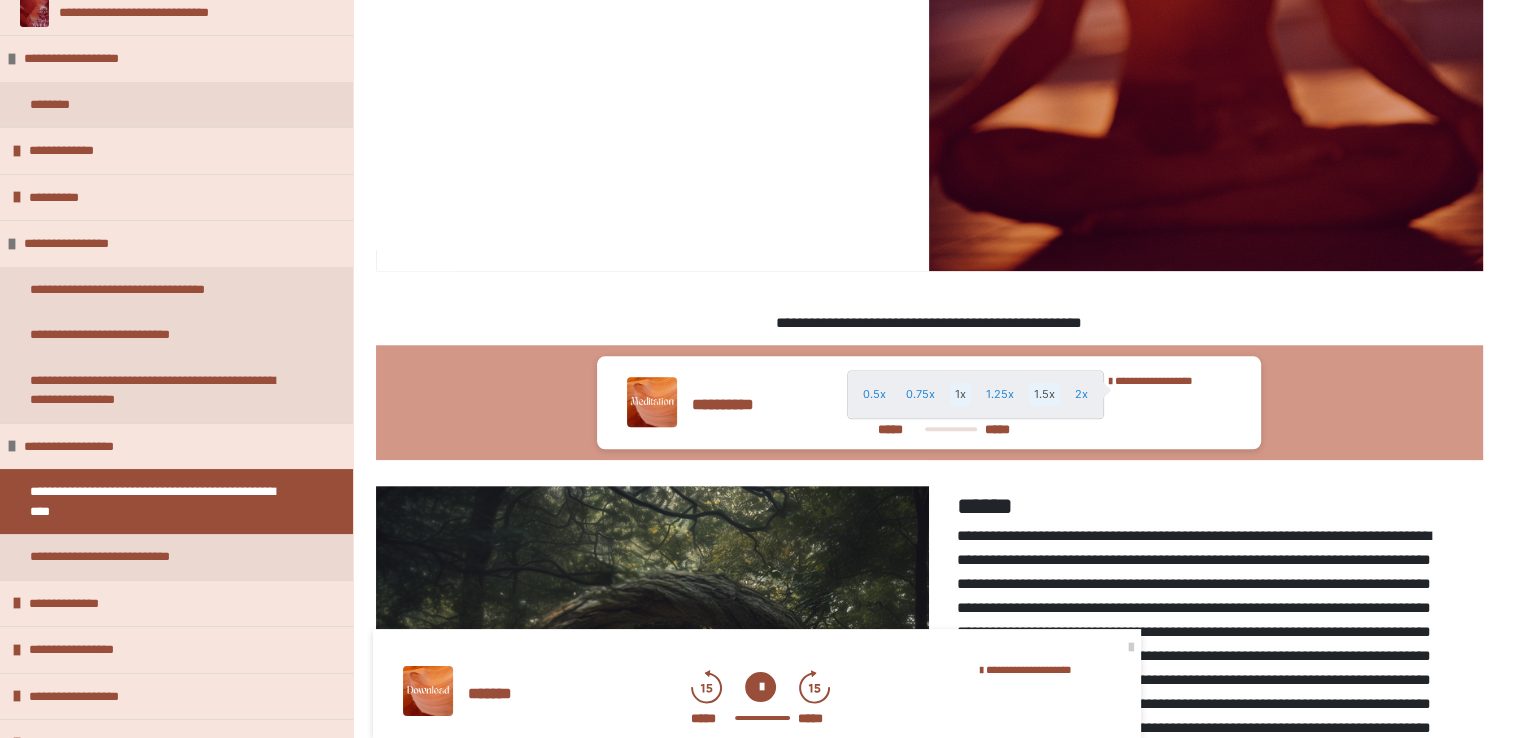 click on "1.5x" at bounding box center [1044, 394] 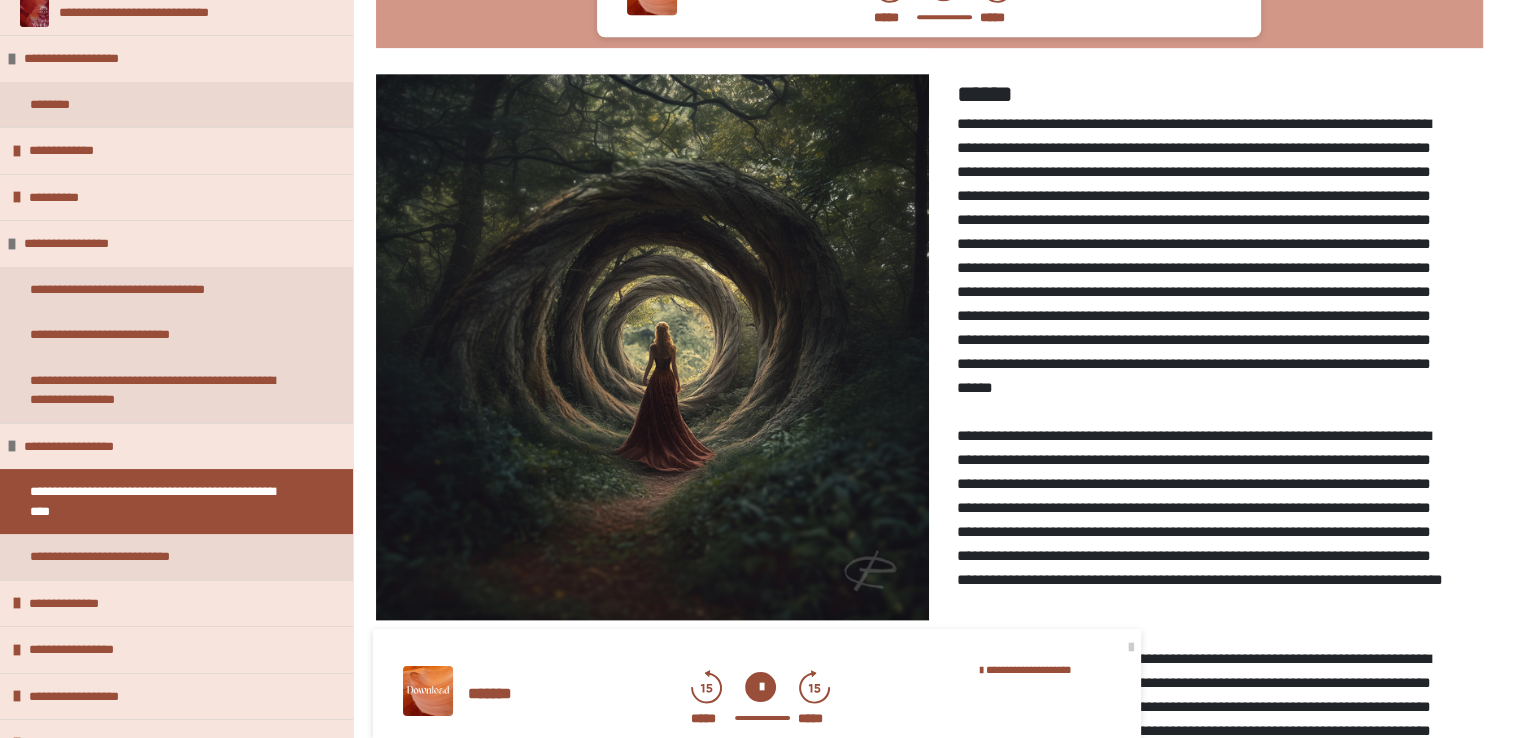 scroll, scrollTop: 2233, scrollLeft: 0, axis: vertical 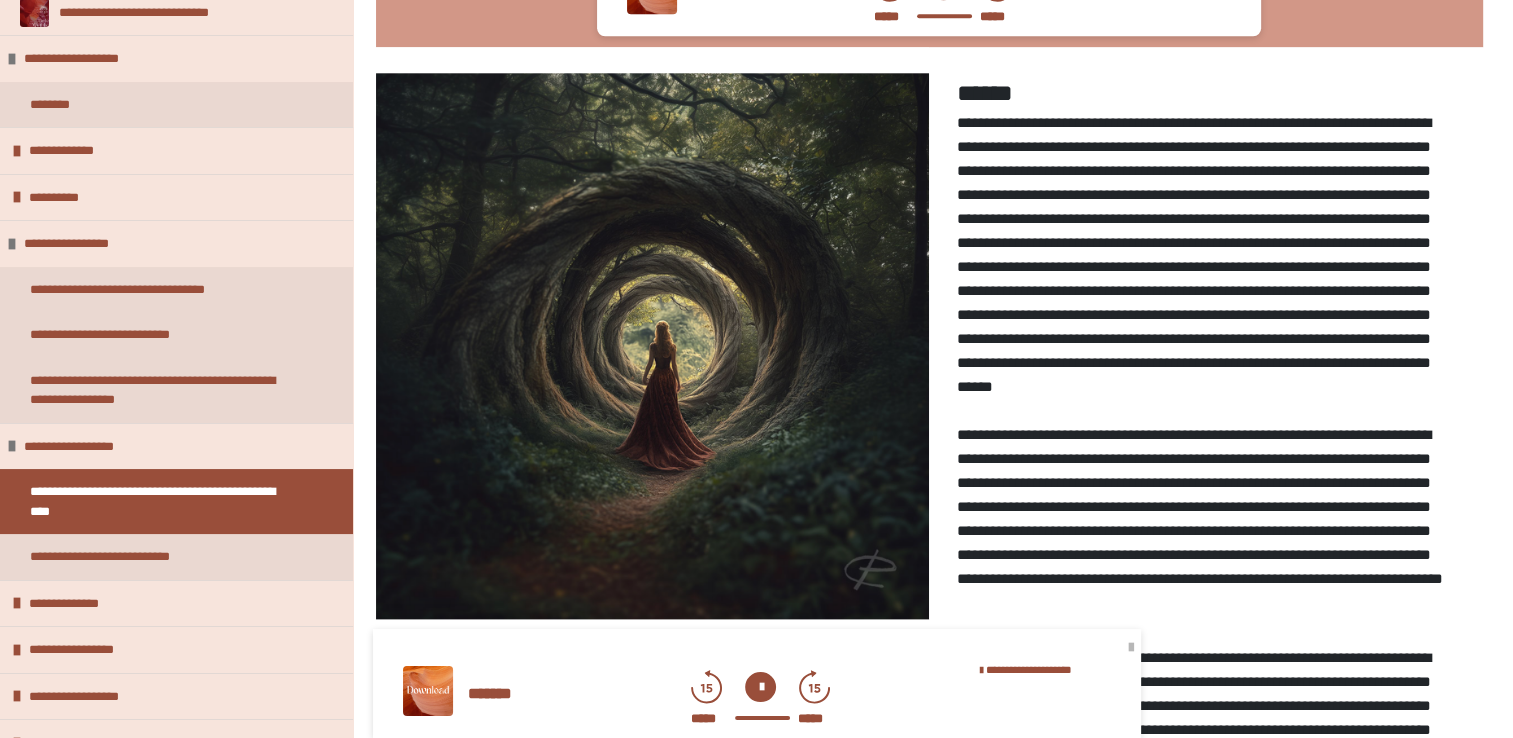 click at bounding box center (1131, 648) 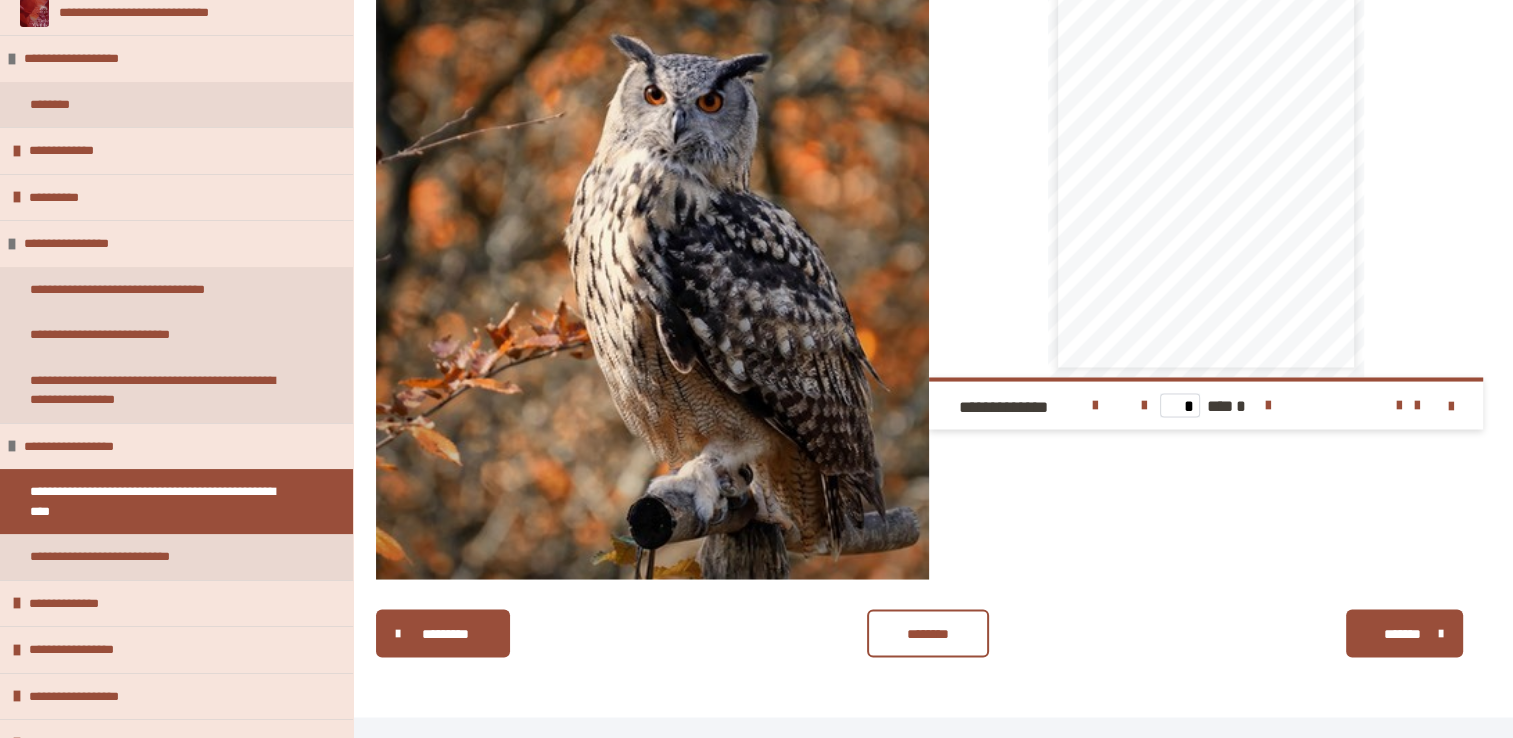scroll, scrollTop: 3573, scrollLeft: 0, axis: vertical 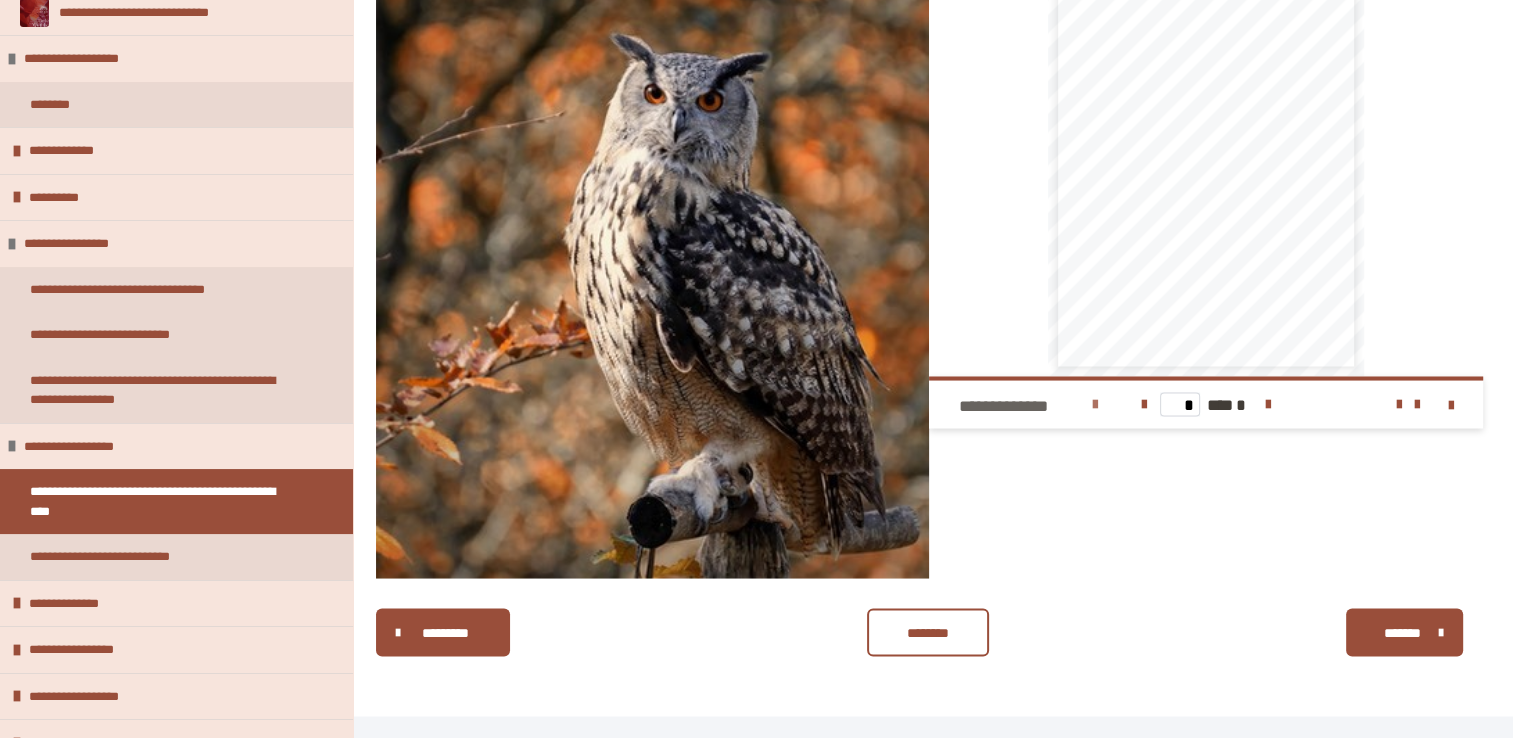click on "**********" at bounding box center [1022, 406] 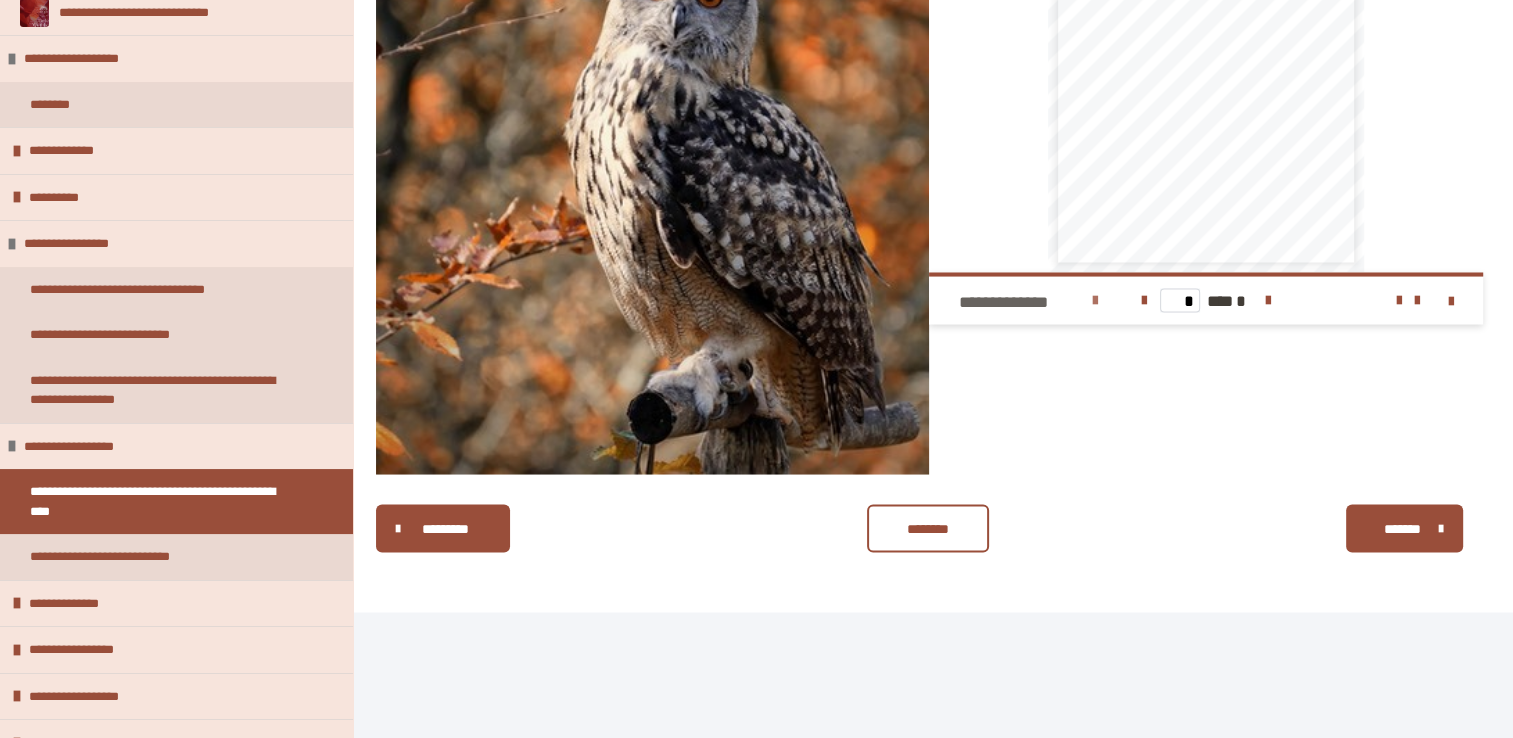 scroll, scrollTop: 3685, scrollLeft: 0, axis: vertical 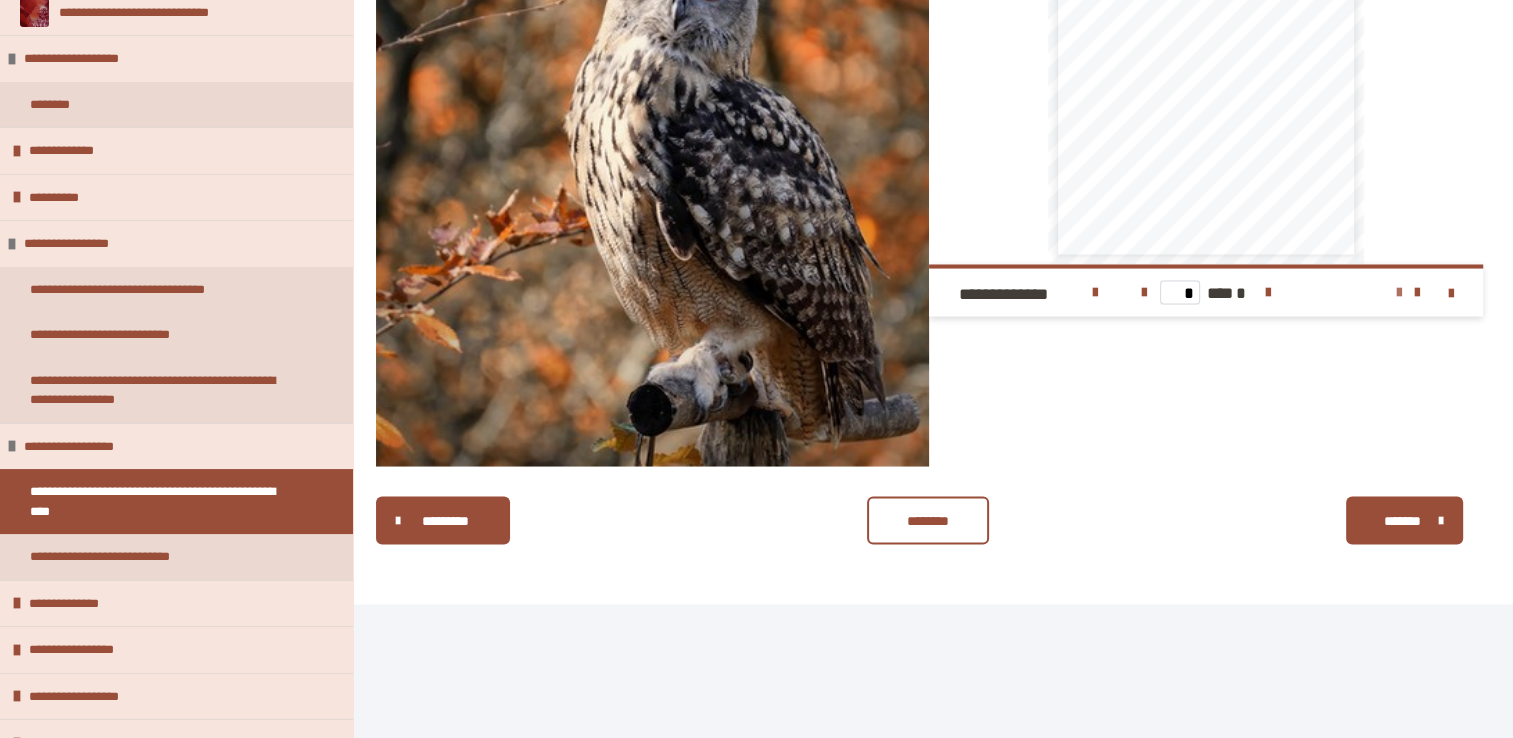 click at bounding box center (1399, 292) 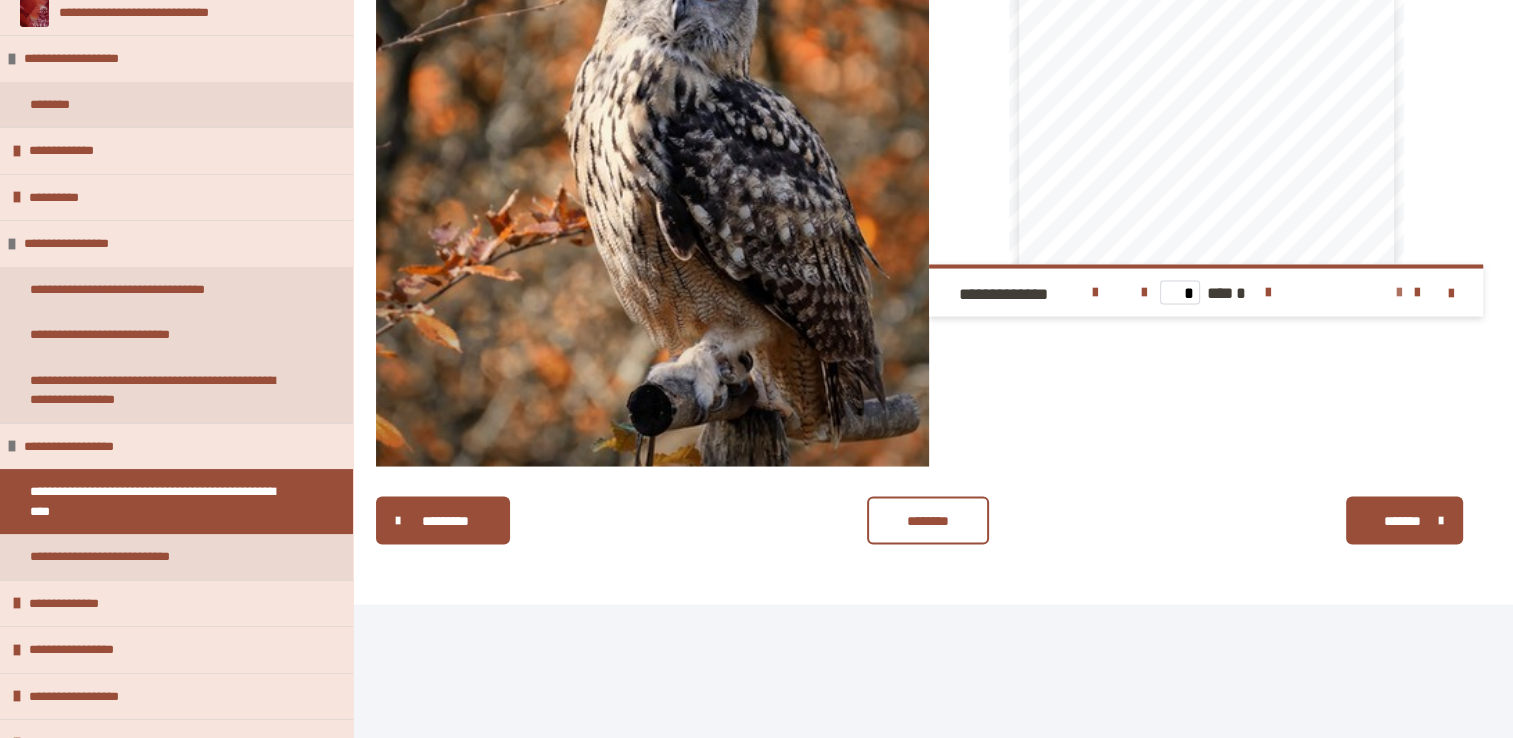 click at bounding box center [1399, 292] 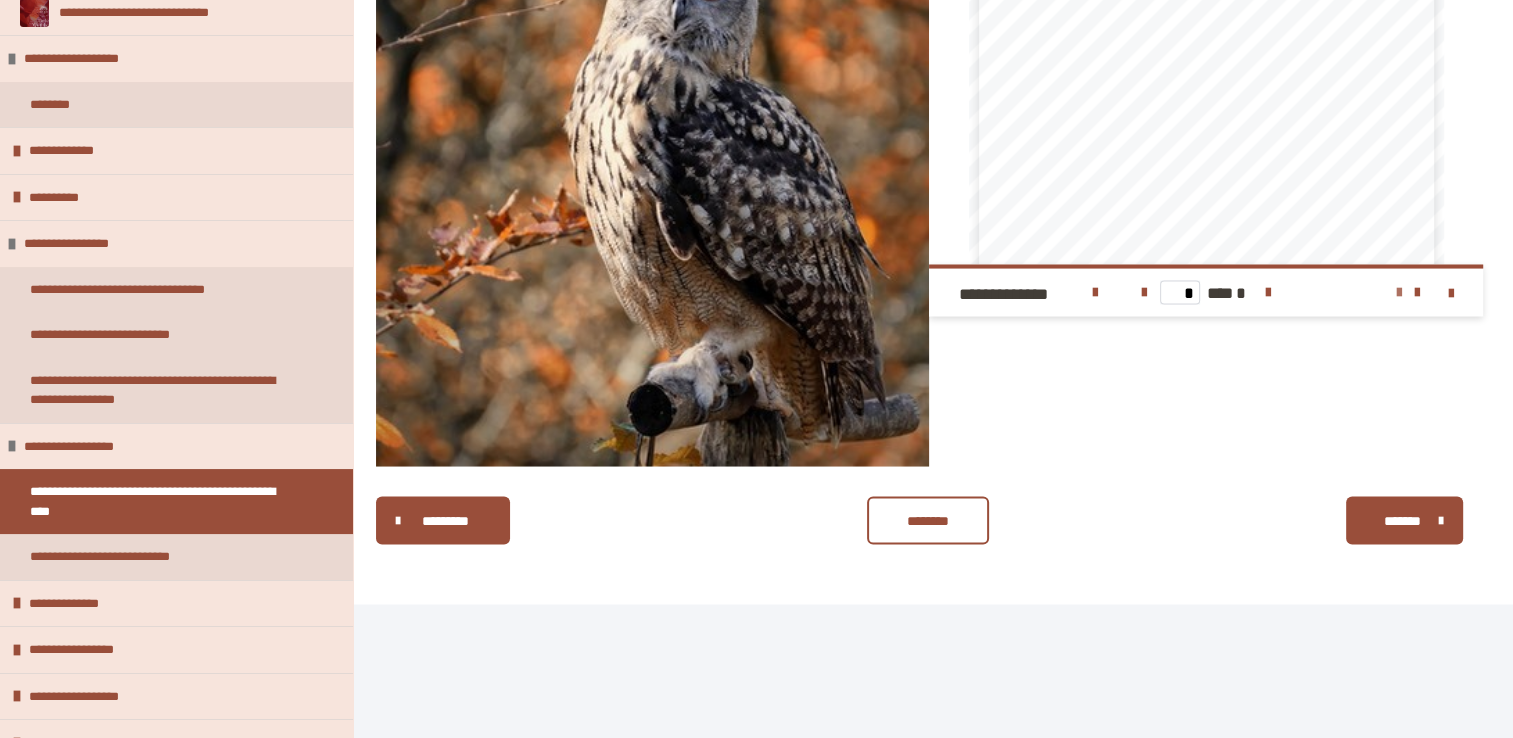 click at bounding box center (1399, 292) 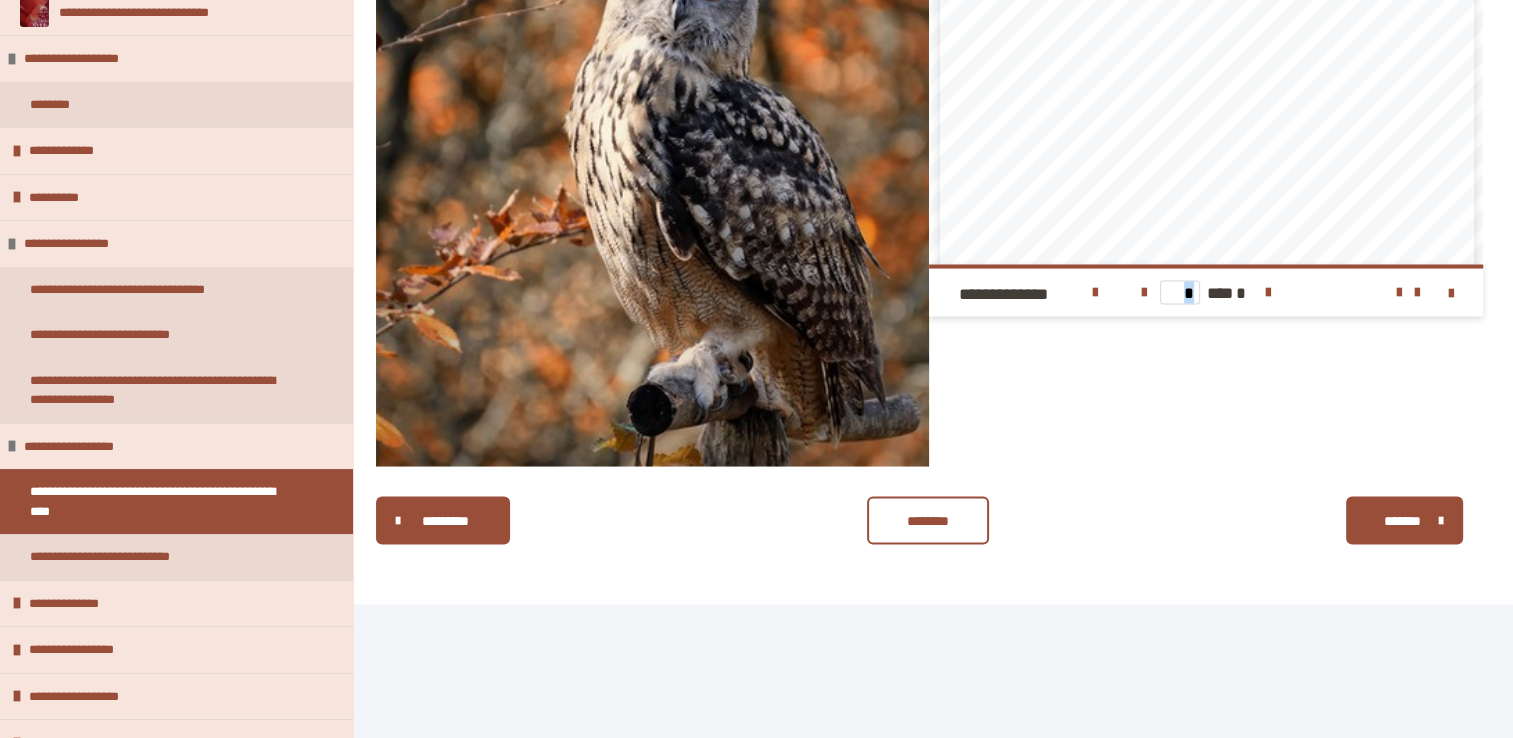 drag, startPoint x: 1369, startPoint y: 518, endPoint x: 1380, endPoint y: 454, distance: 64.93843 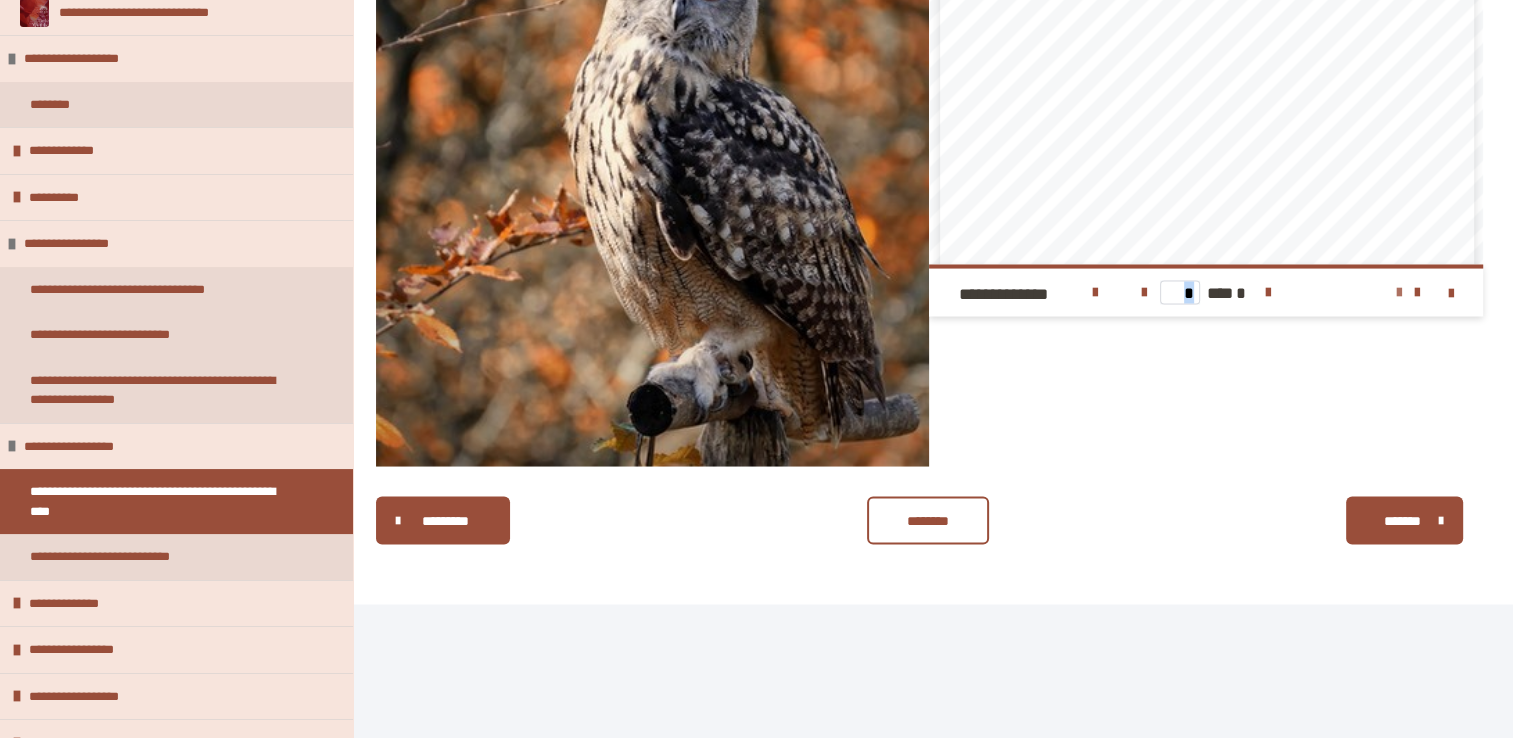 click at bounding box center (1399, 292) 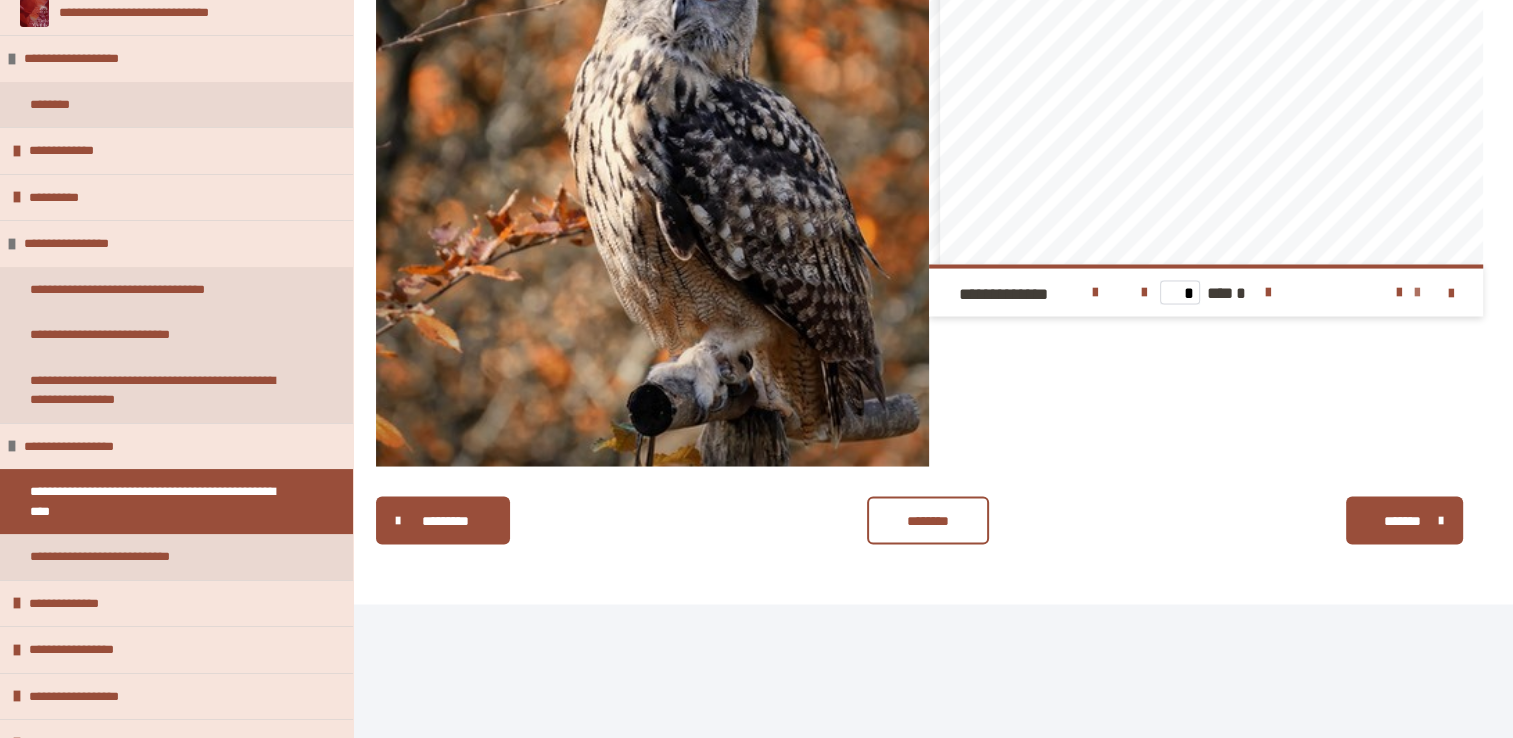 click at bounding box center [1417, 292] 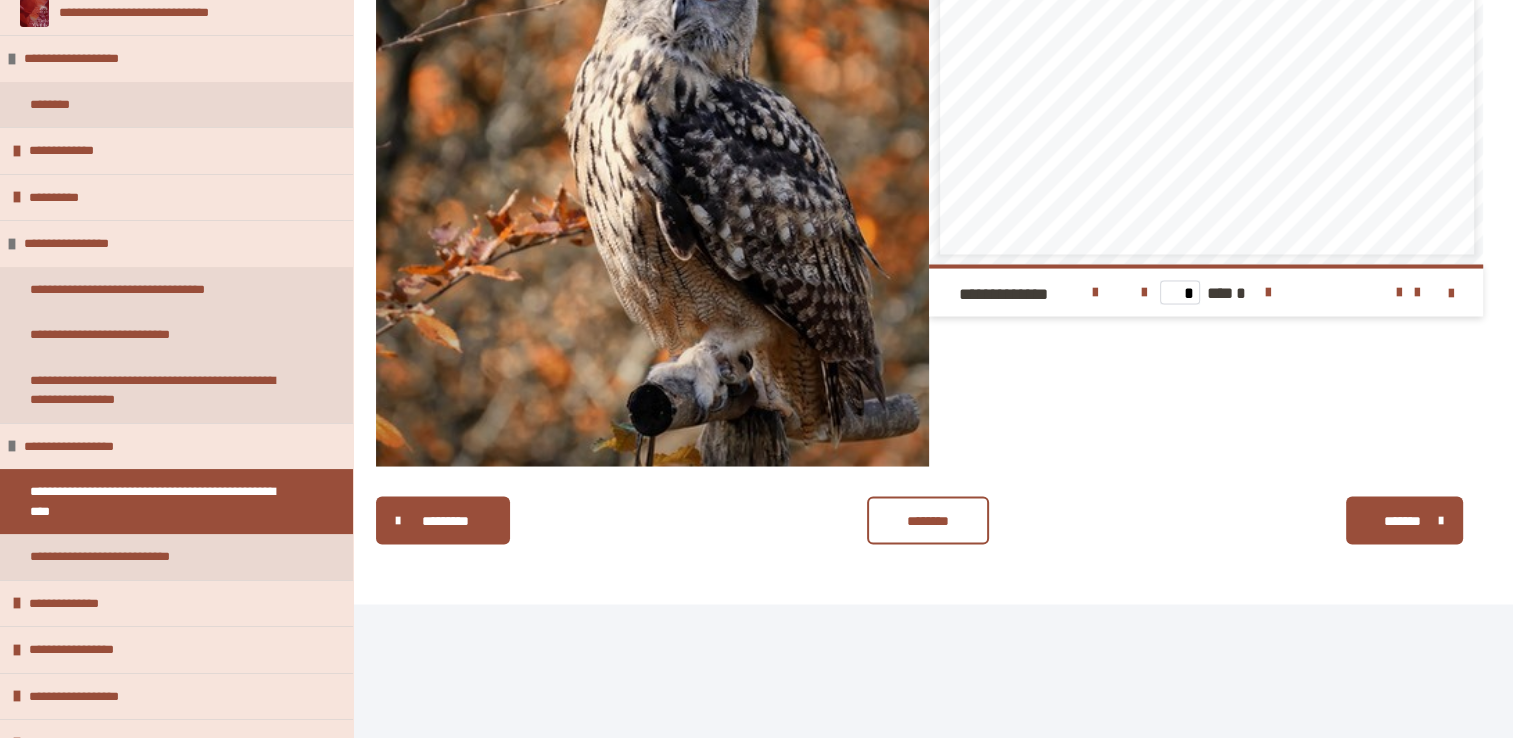 scroll, scrollTop: 343, scrollLeft: 0, axis: vertical 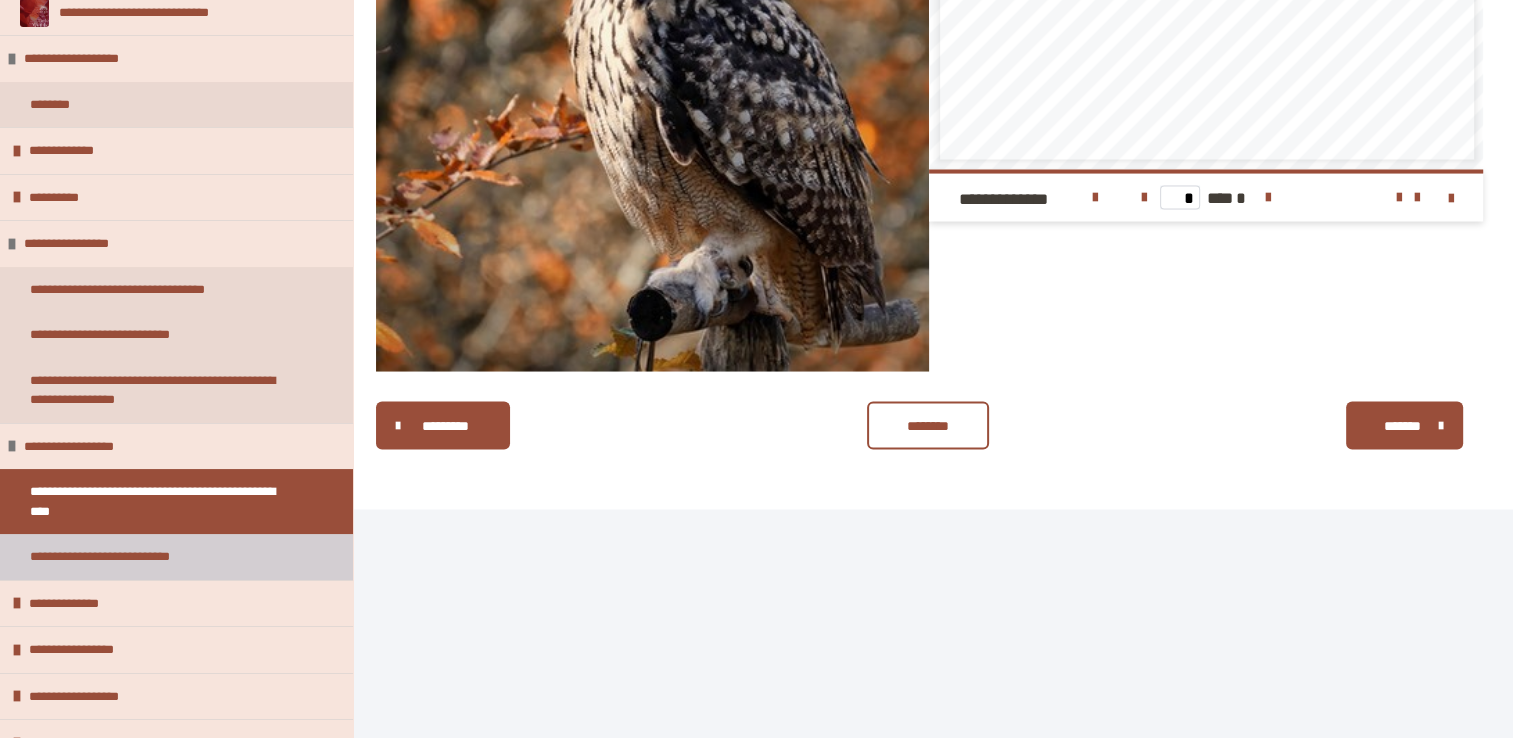 click on "**********" at bounding box center [119, 557] 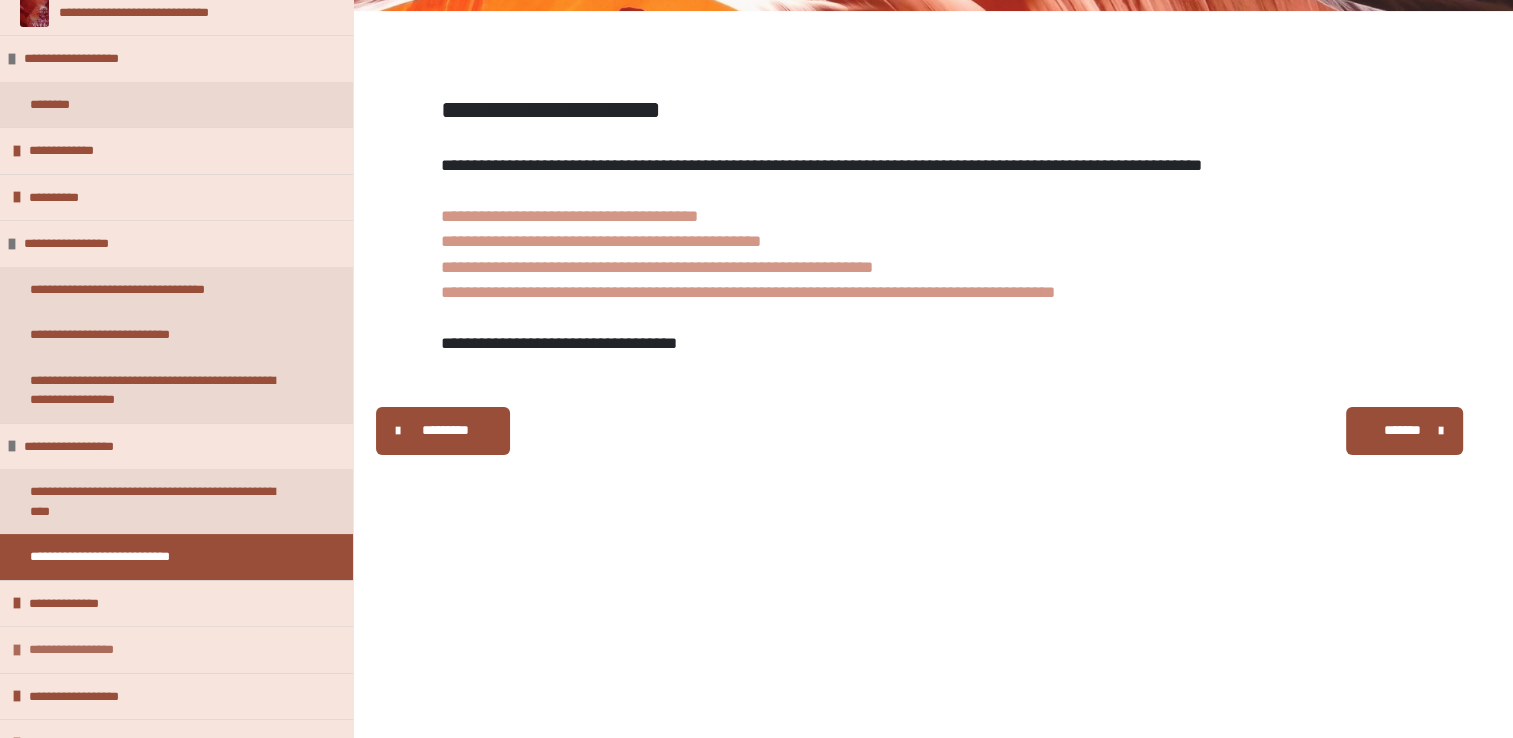 click on "**********" at bounding box center [91, 650] 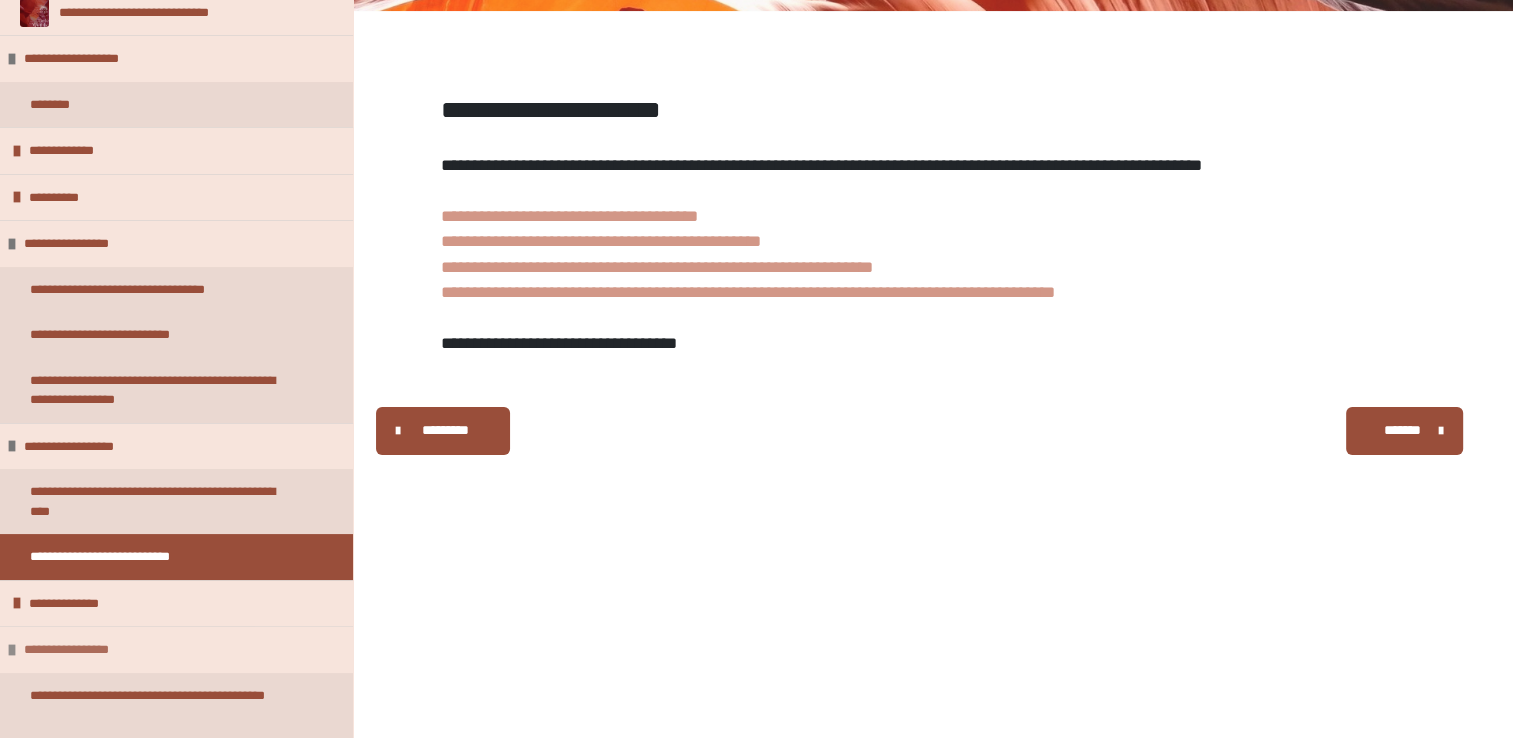 click on "**********" at bounding box center (86, 650) 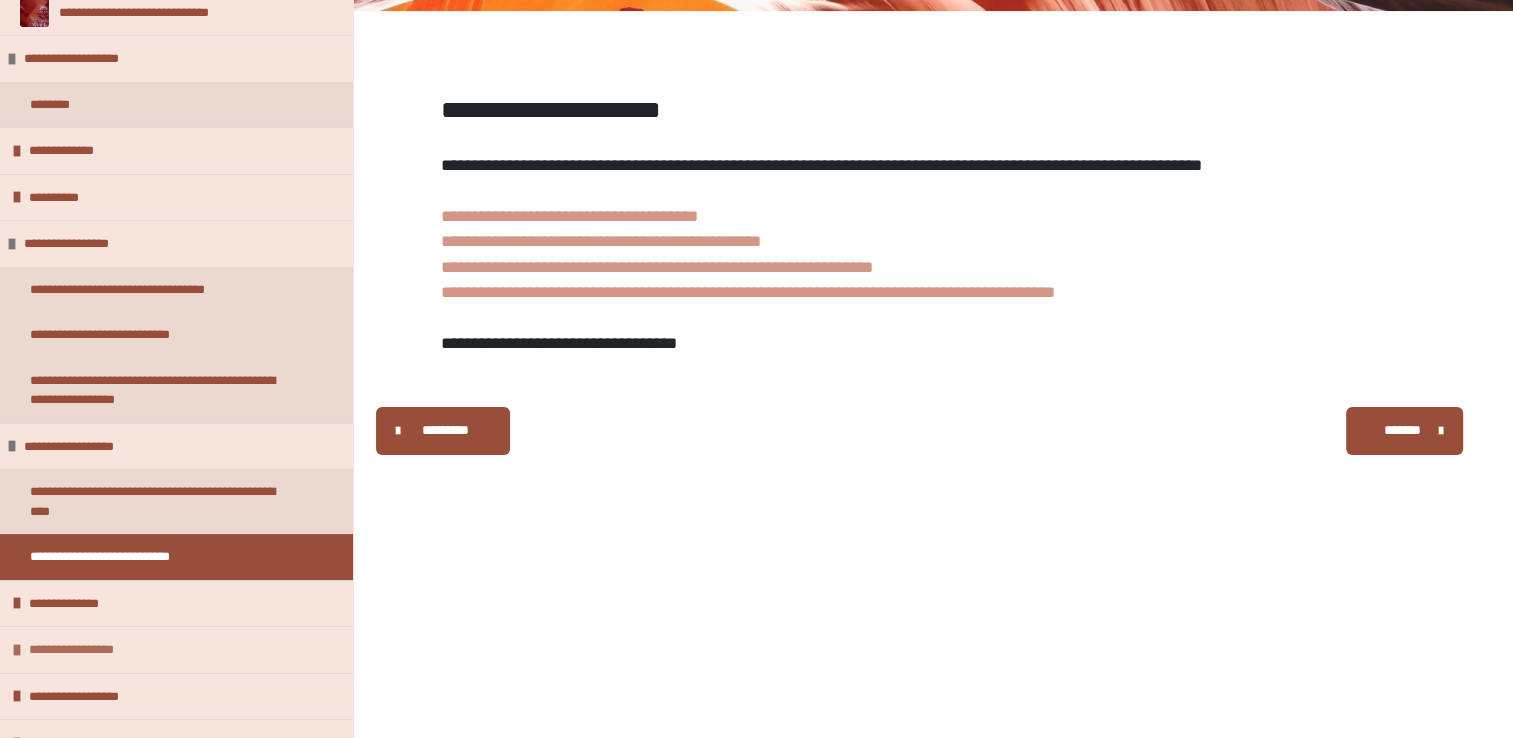 click on "**********" at bounding box center [91, 650] 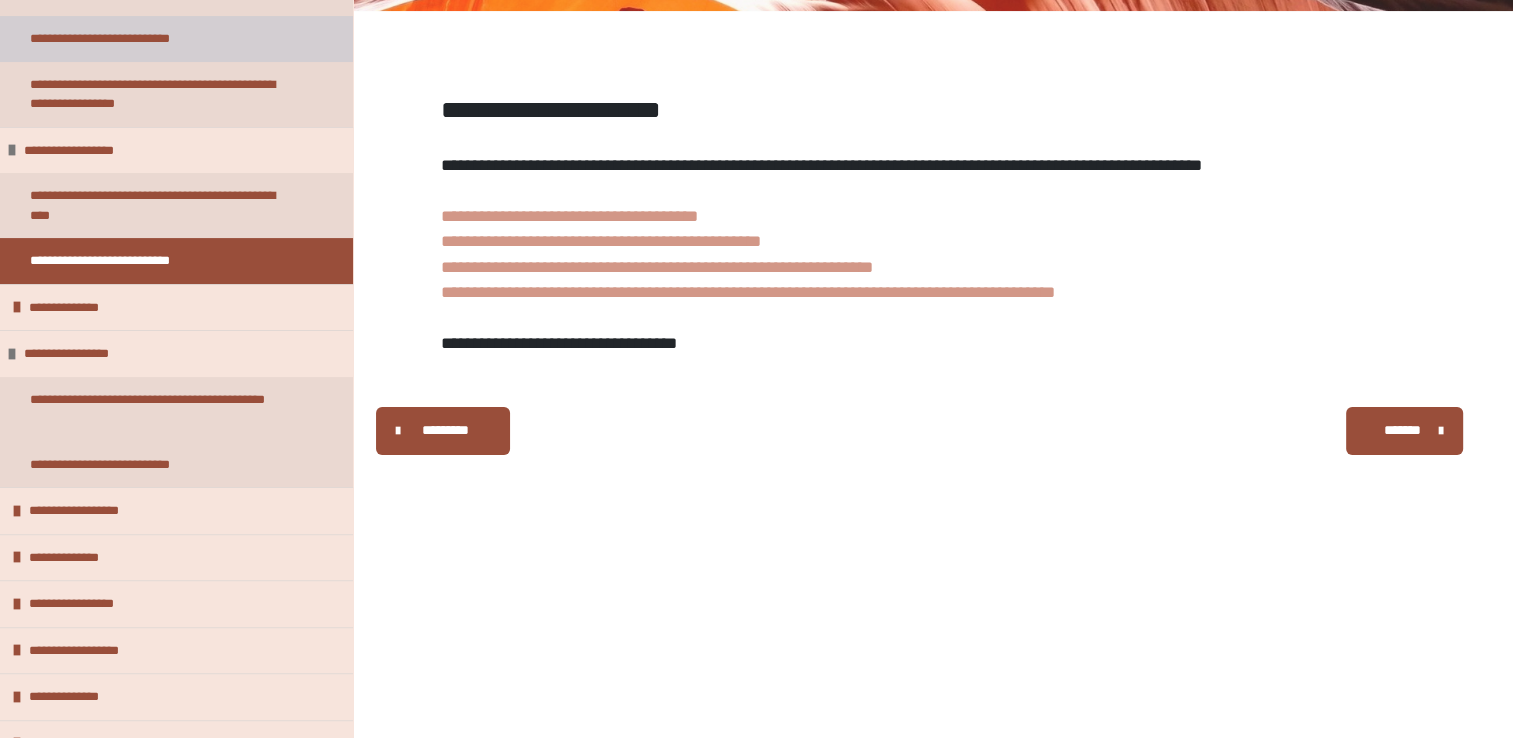 scroll, scrollTop: 416, scrollLeft: 0, axis: vertical 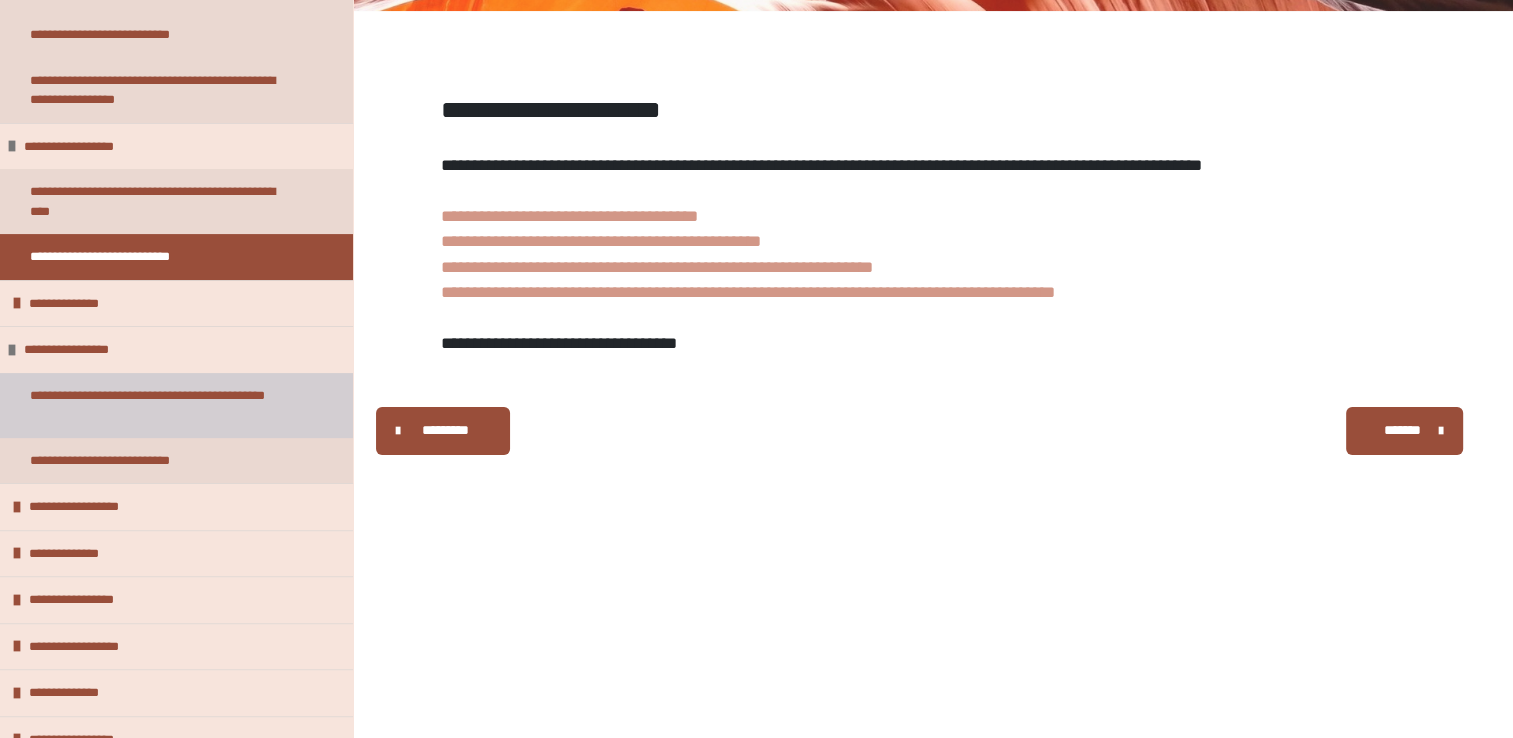 click on "**********" at bounding box center [161, 405] 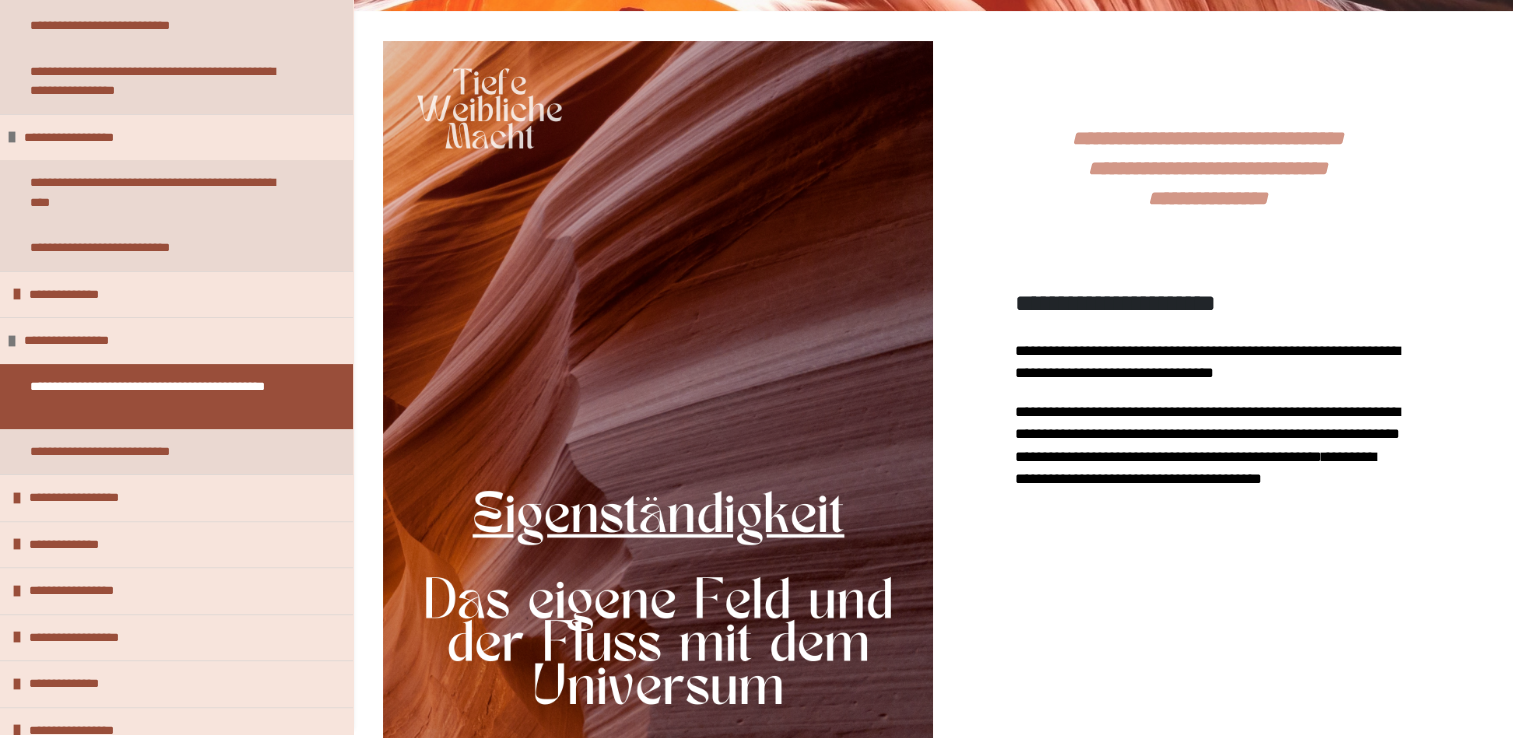 scroll, scrollTop: 228, scrollLeft: 0, axis: vertical 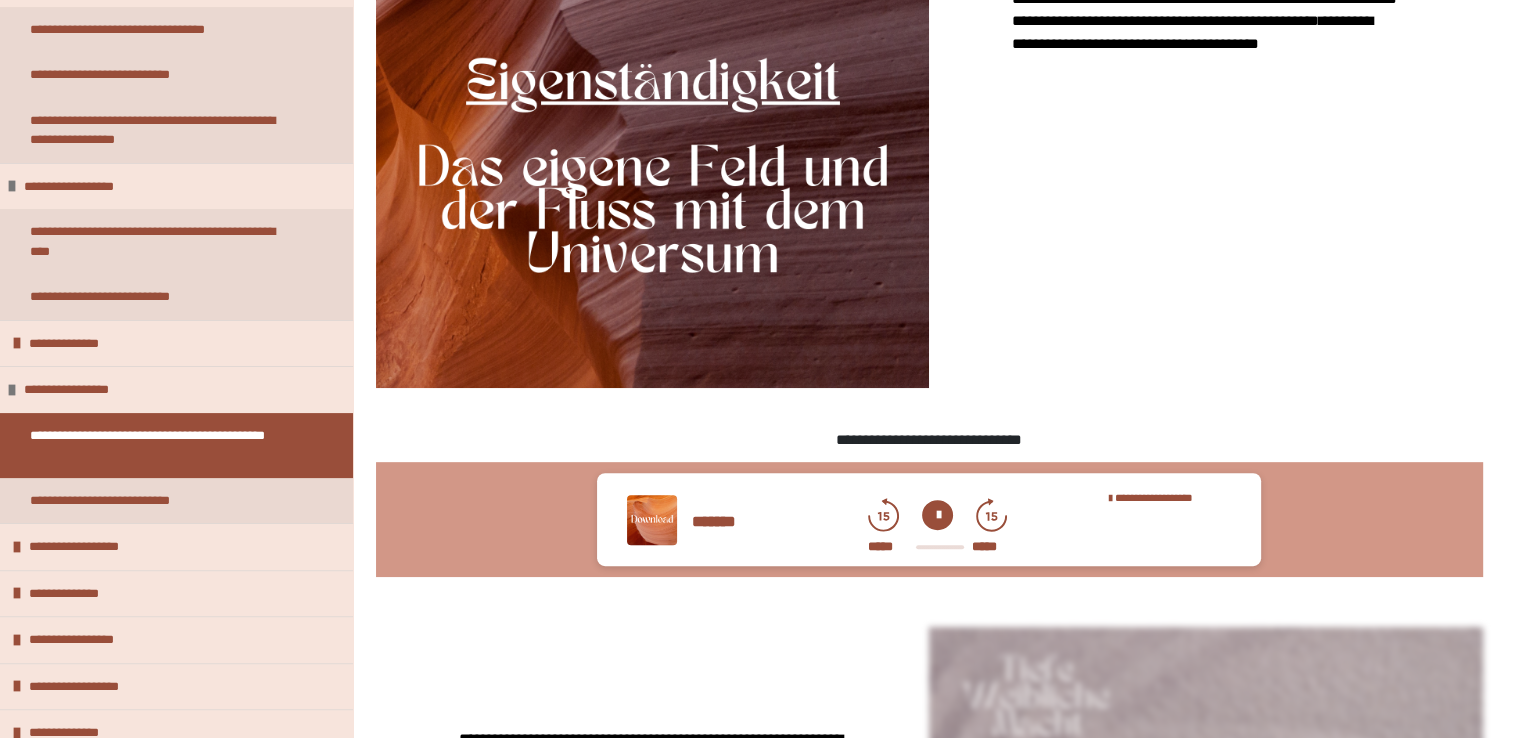click at bounding box center [937, 515] 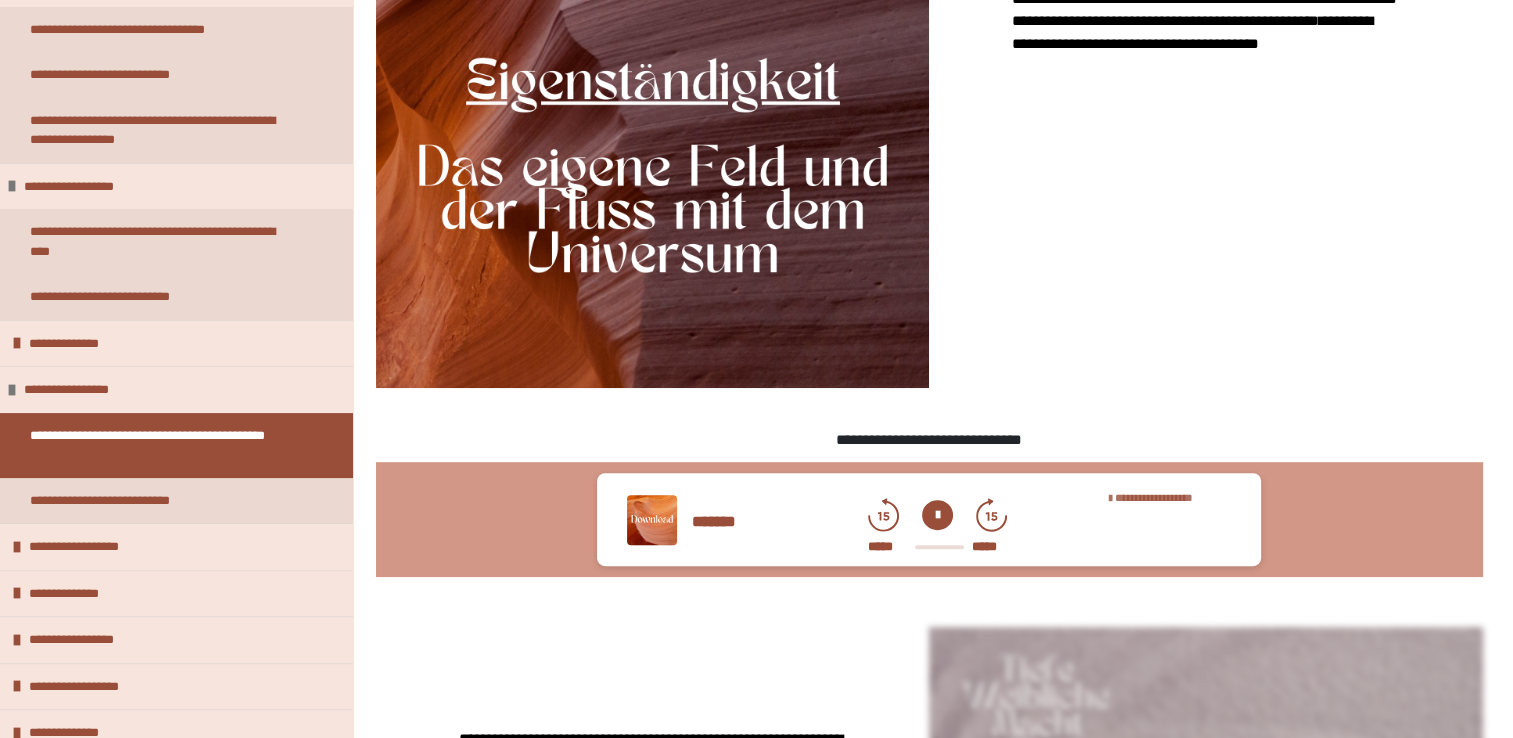 click on "**********" at bounding box center (1154, 497) 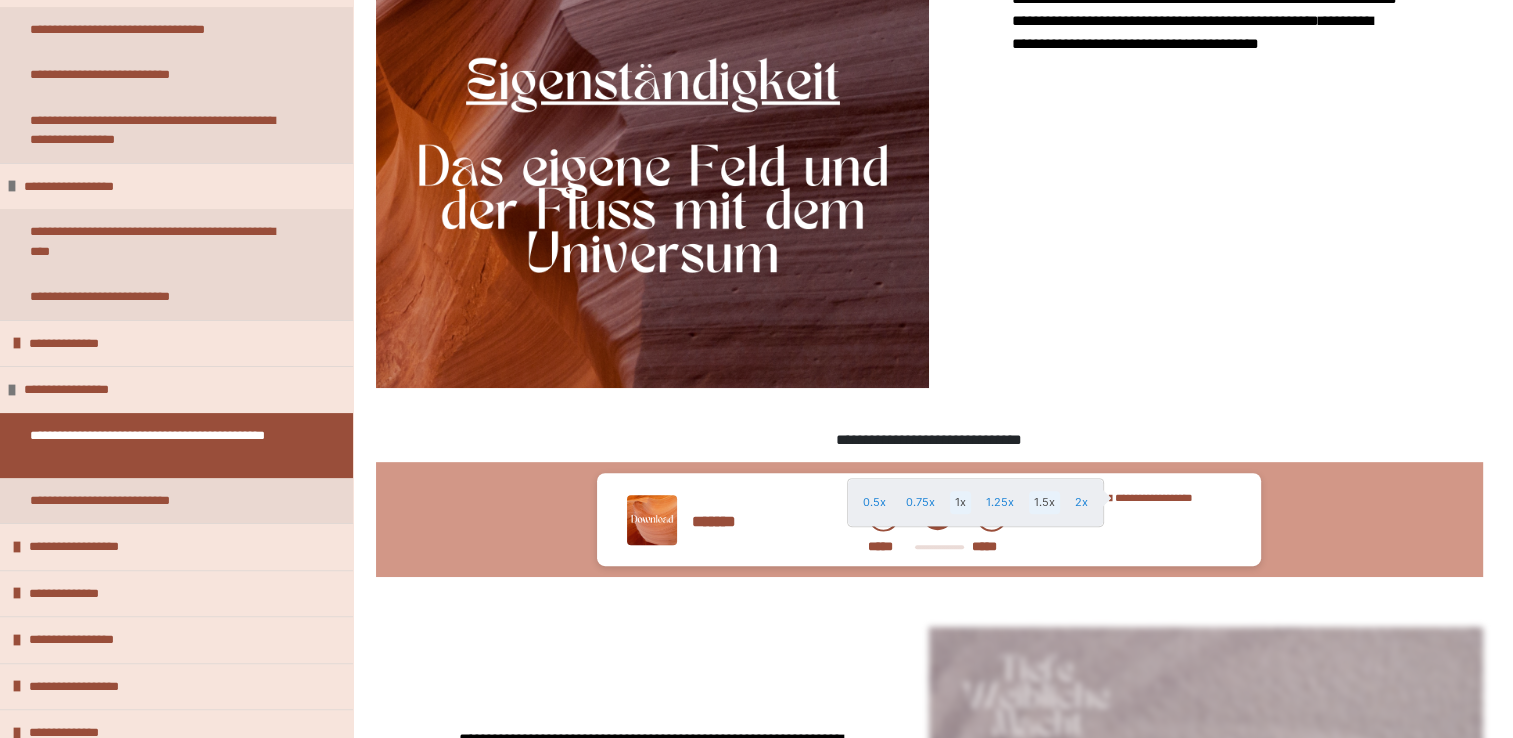 click on "1.5x" at bounding box center [1044, 502] 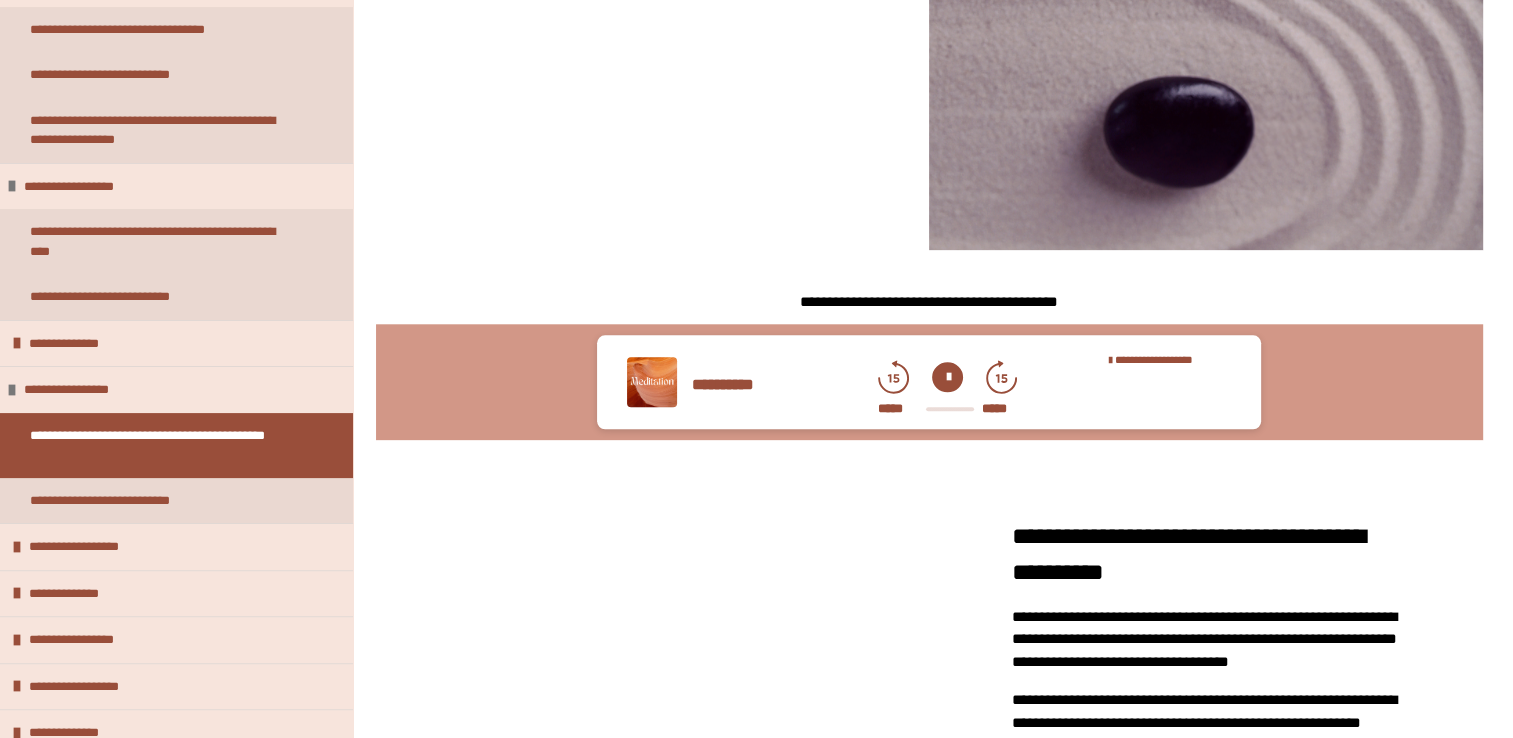 scroll, scrollTop: 1957, scrollLeft: 0, axis: vertical 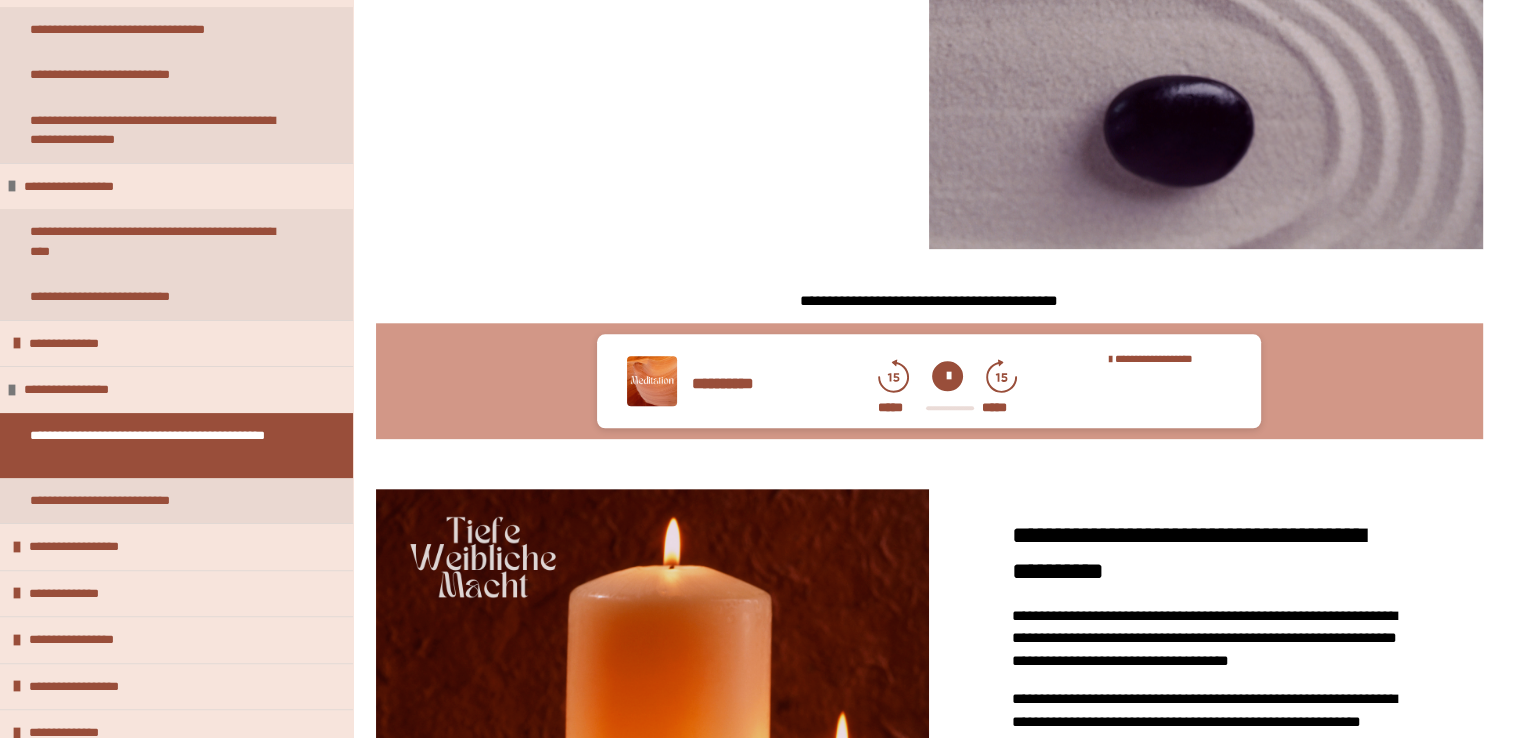 click at bounding box center (947, 376) 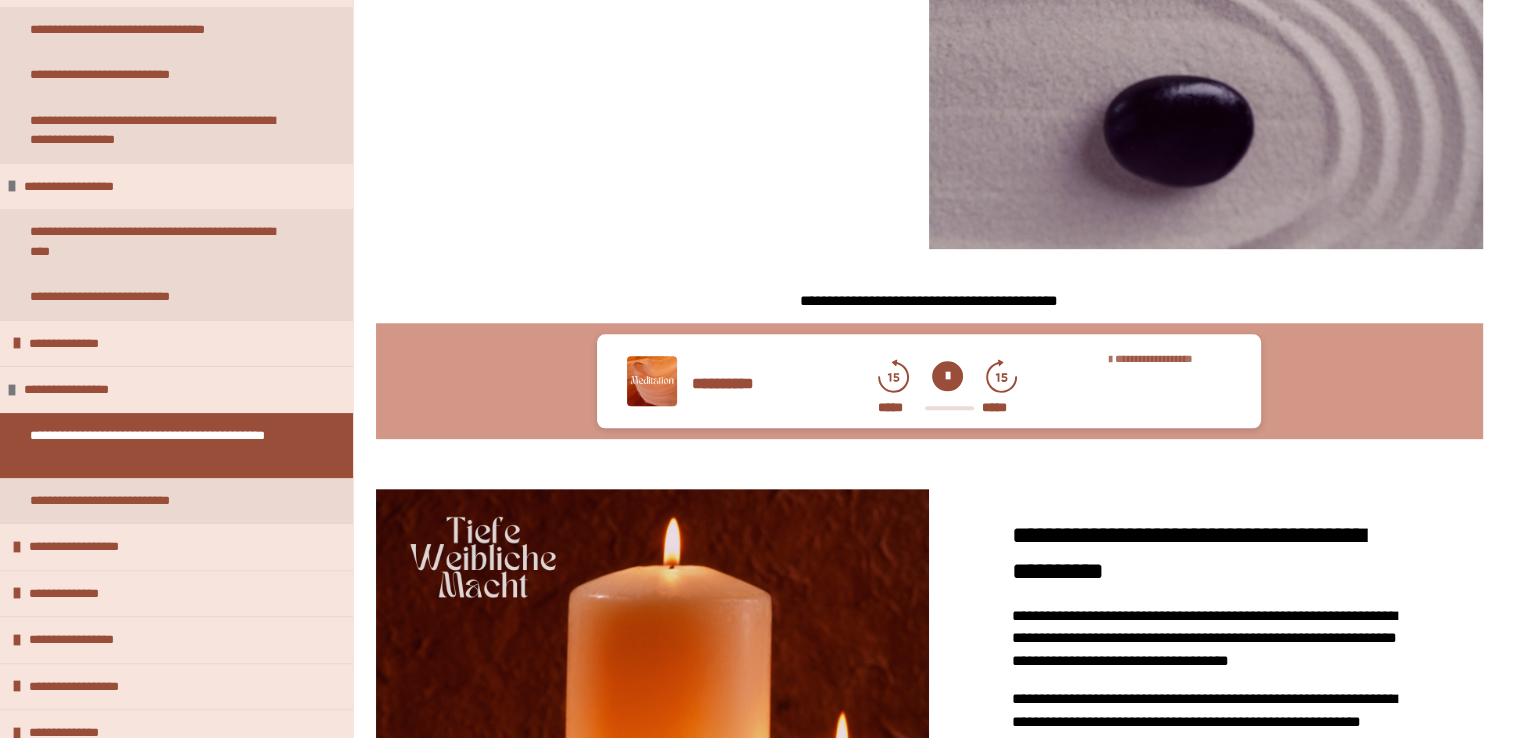 click on "**********" at bounding box center [1154, 358] 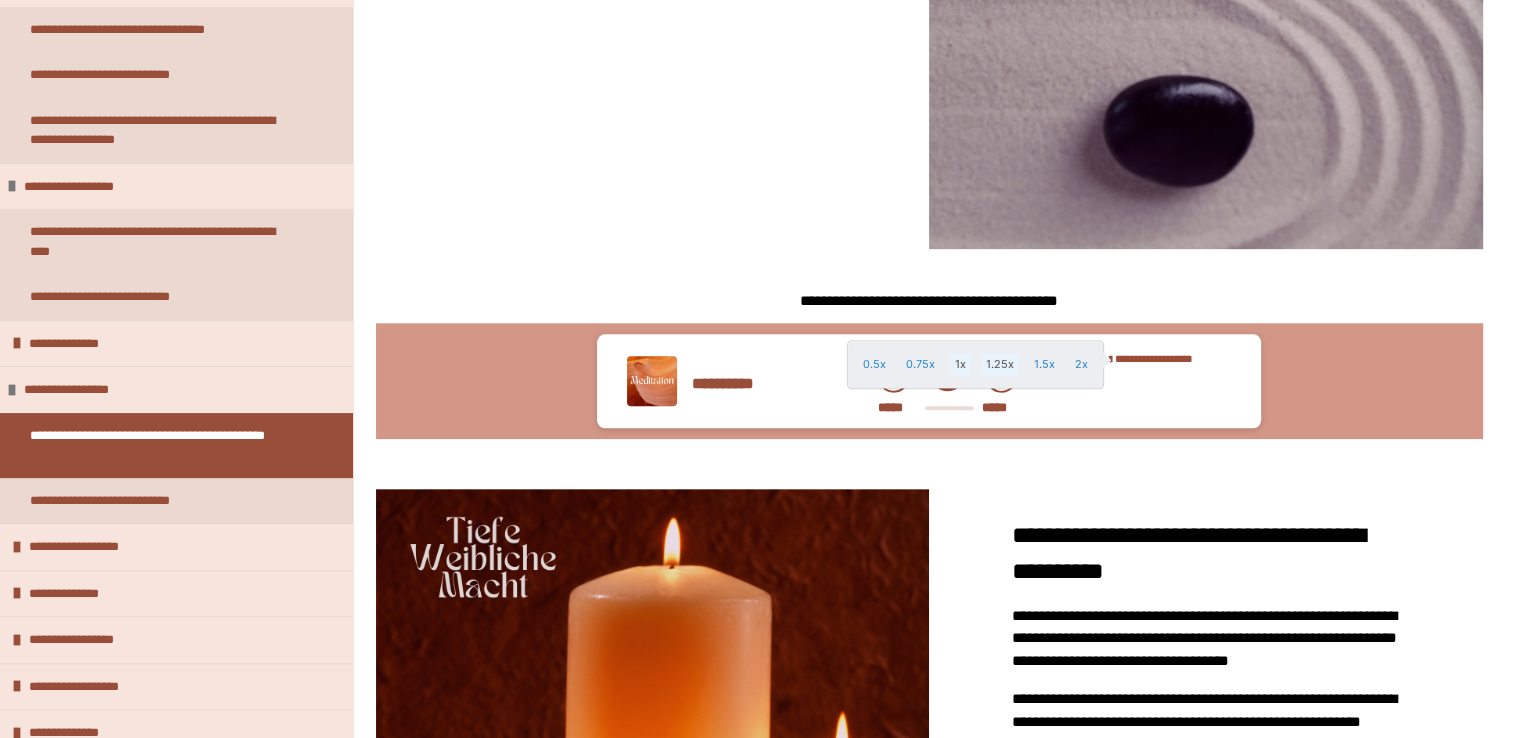 click on "1.25x" at bounding box center (1000, 364) 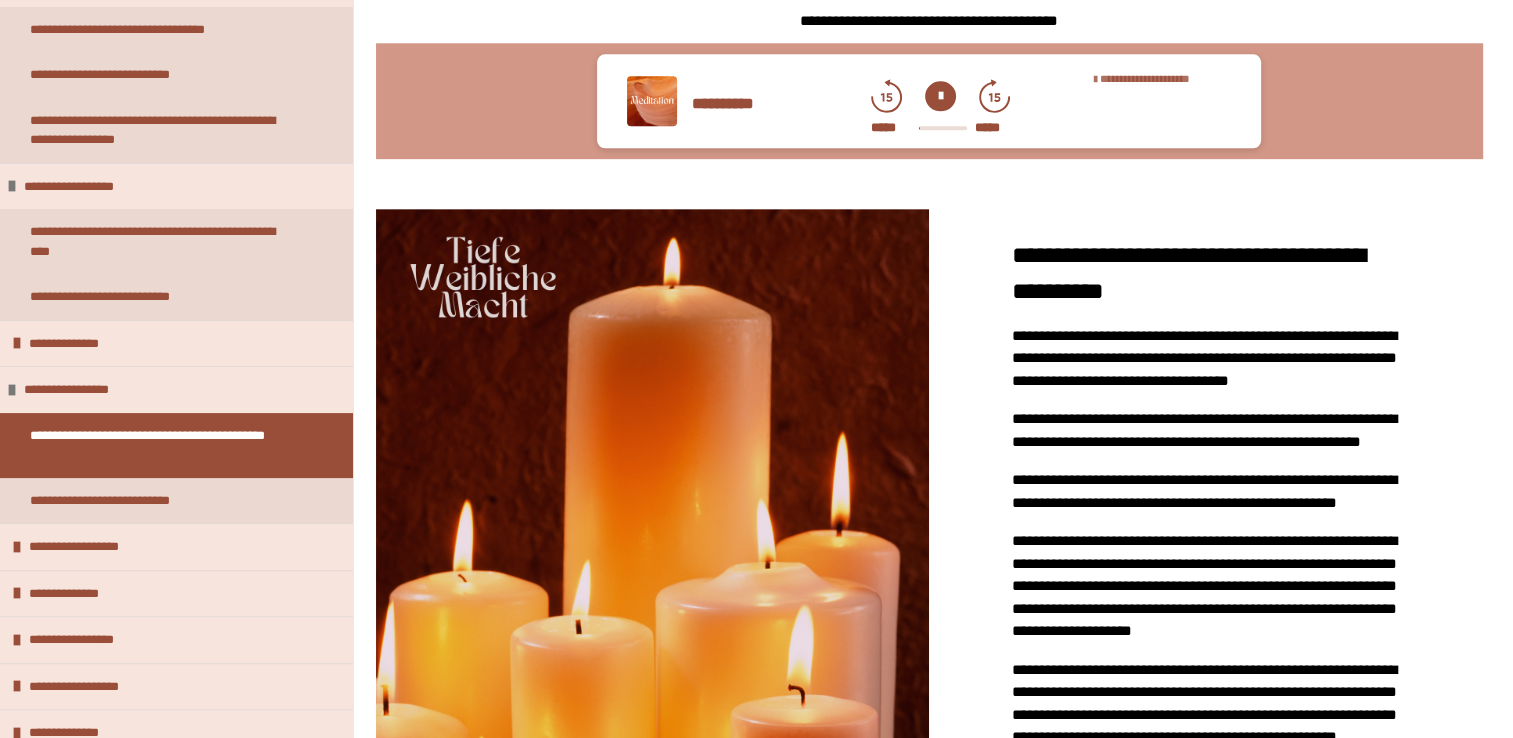 scroll, scrollTop: 2240, scrollLeft: 0, axis: vertical 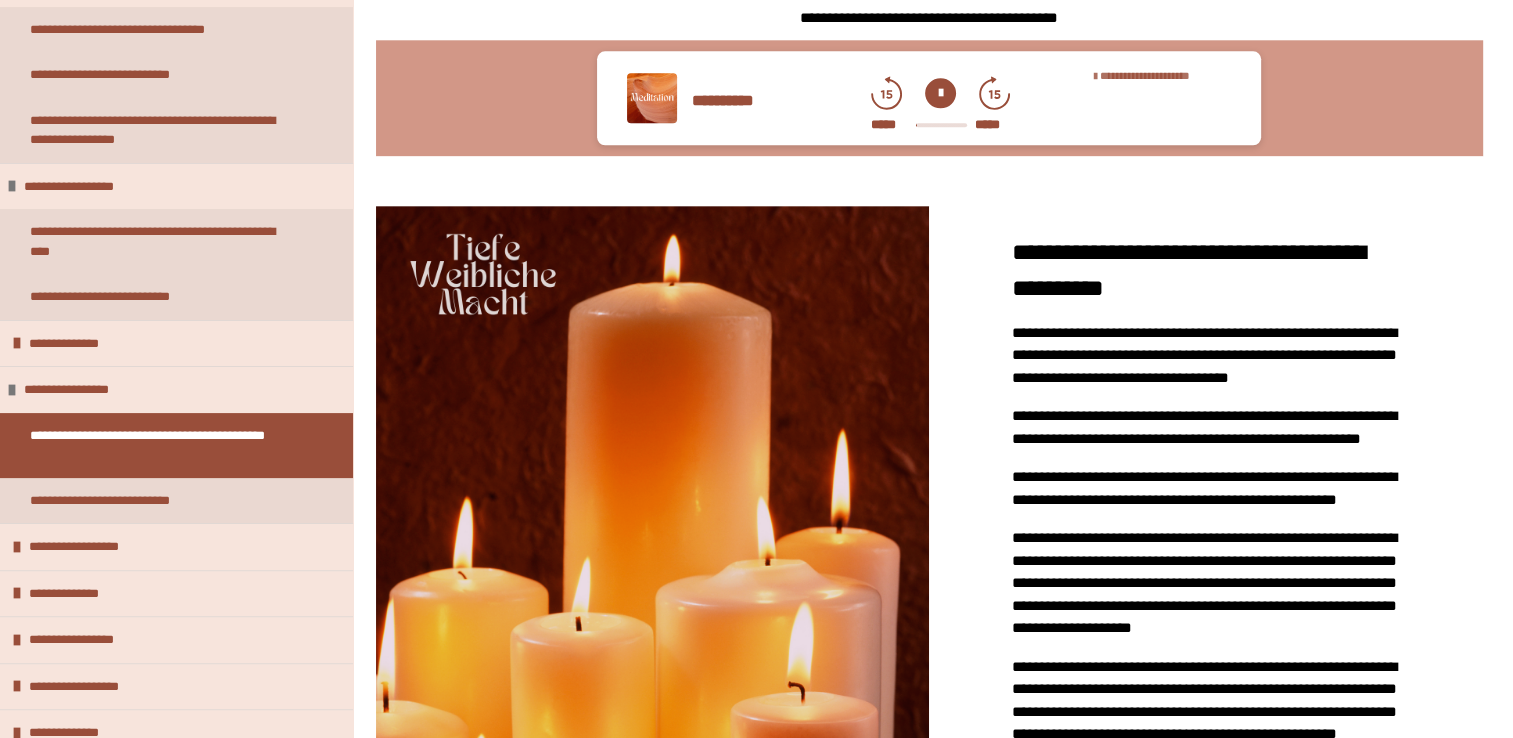 click on "**********" at bounding box center (1145, 75) 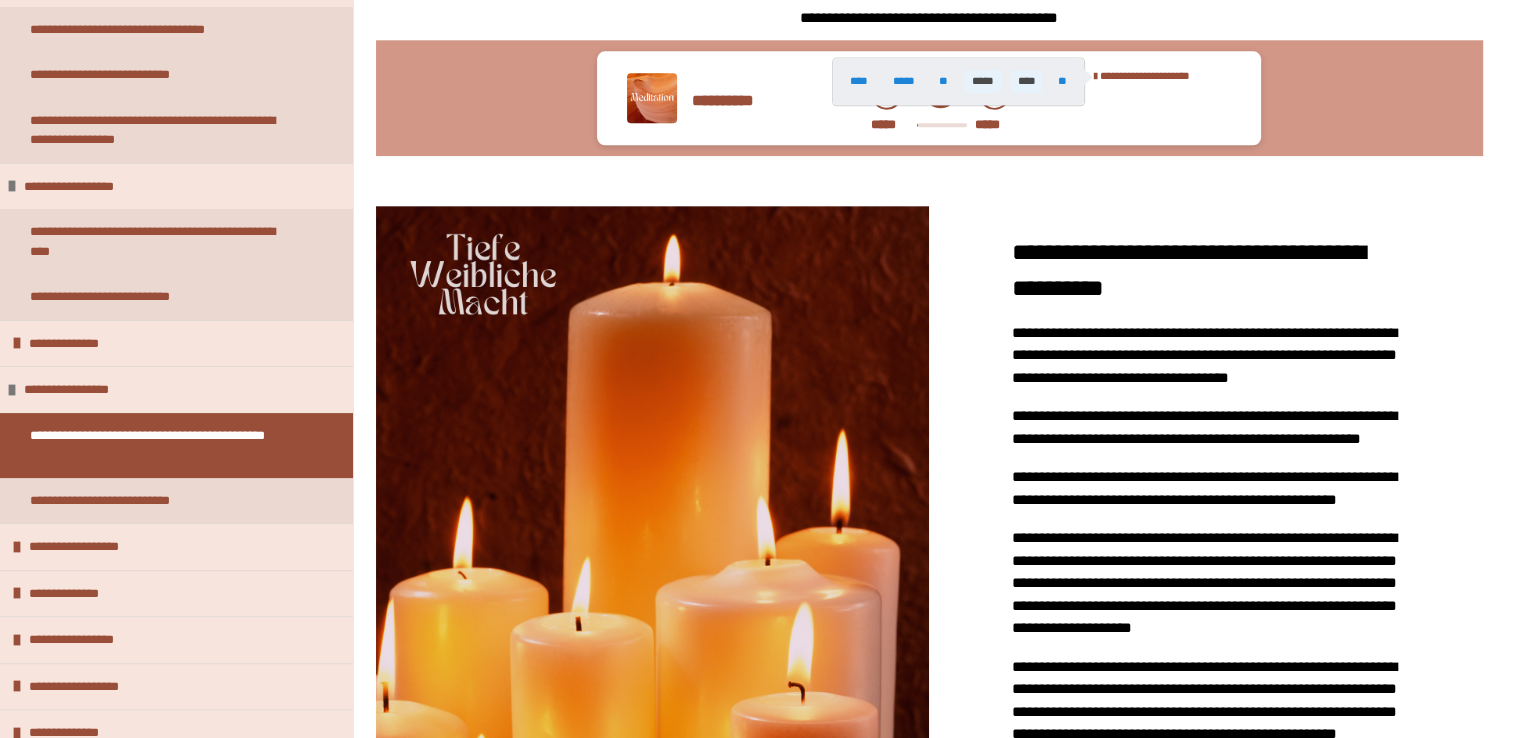 click on "****" at bounding box center [1026, 81] 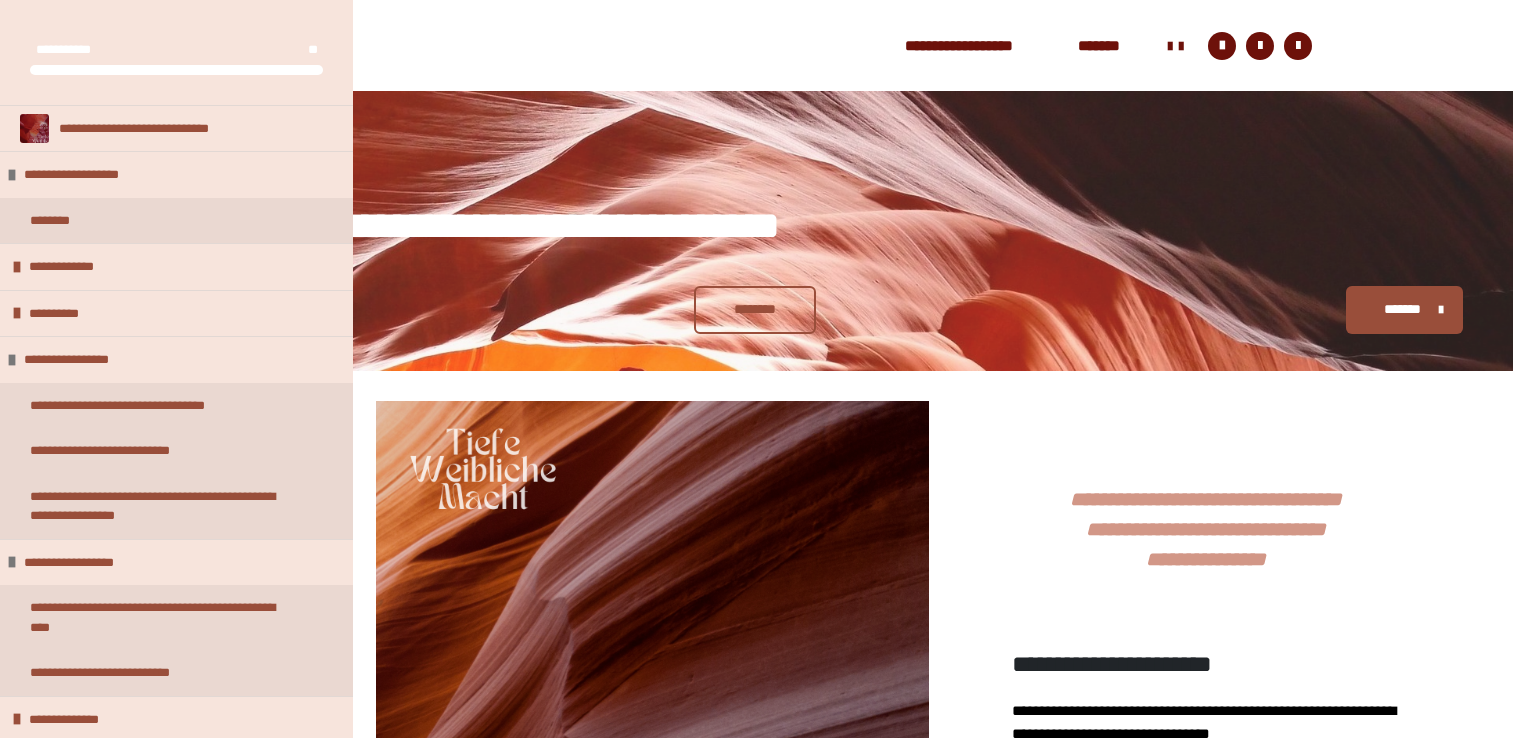 scroll, scrollTop: 2240, scrollLeft: 0, axis: vertical 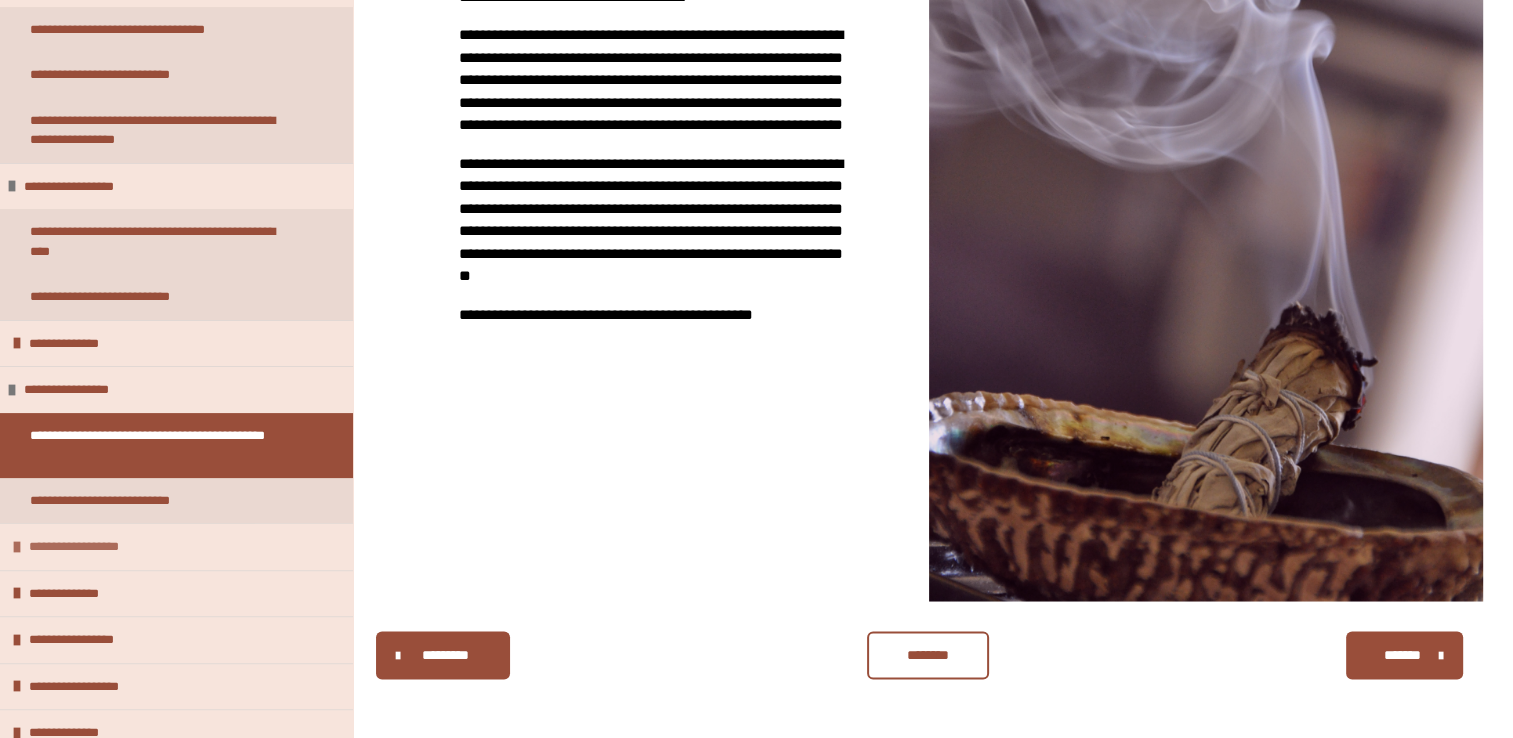 click on "**********" at bounding box center (89, 547) 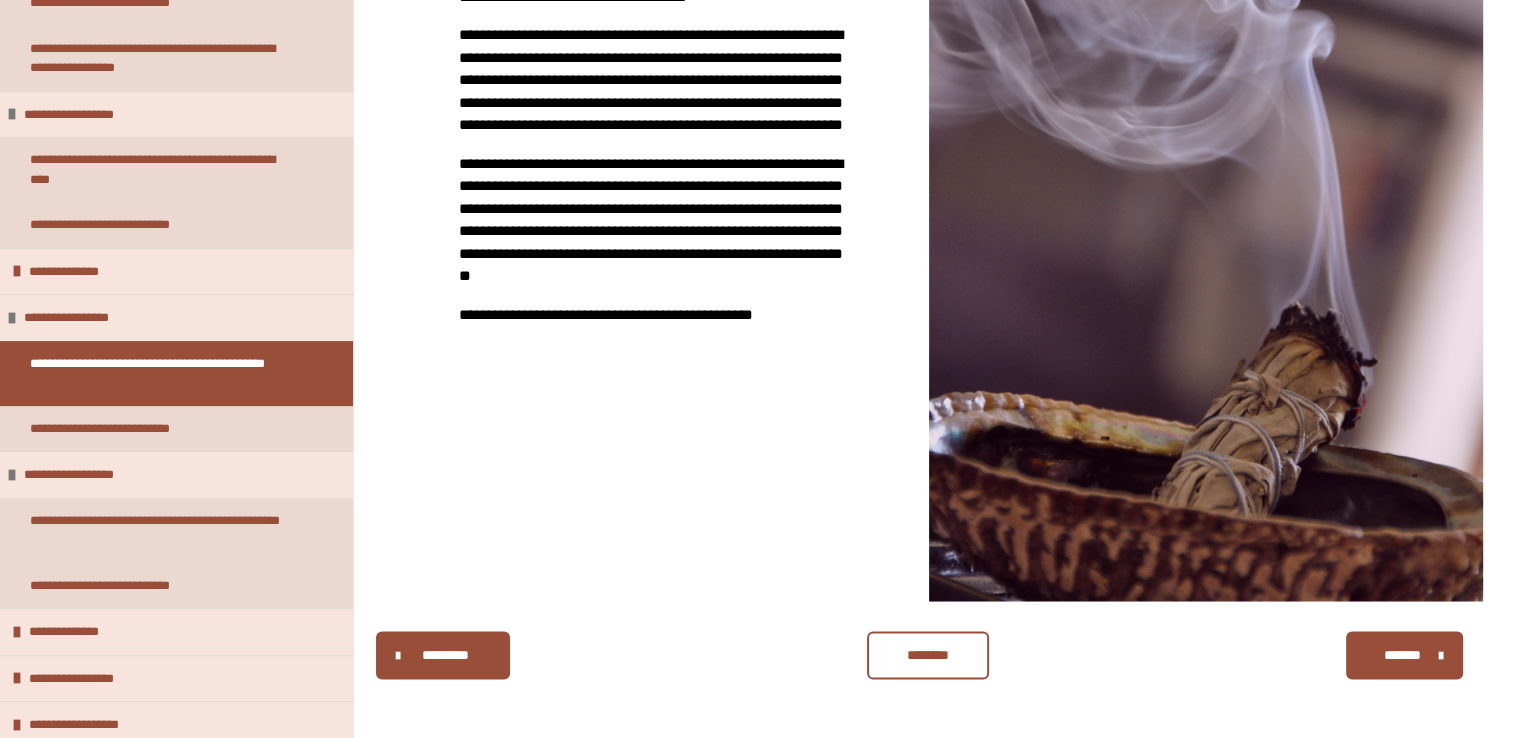 scroll, scrollTop: 450, scrollLeft: 0, axis: vertical 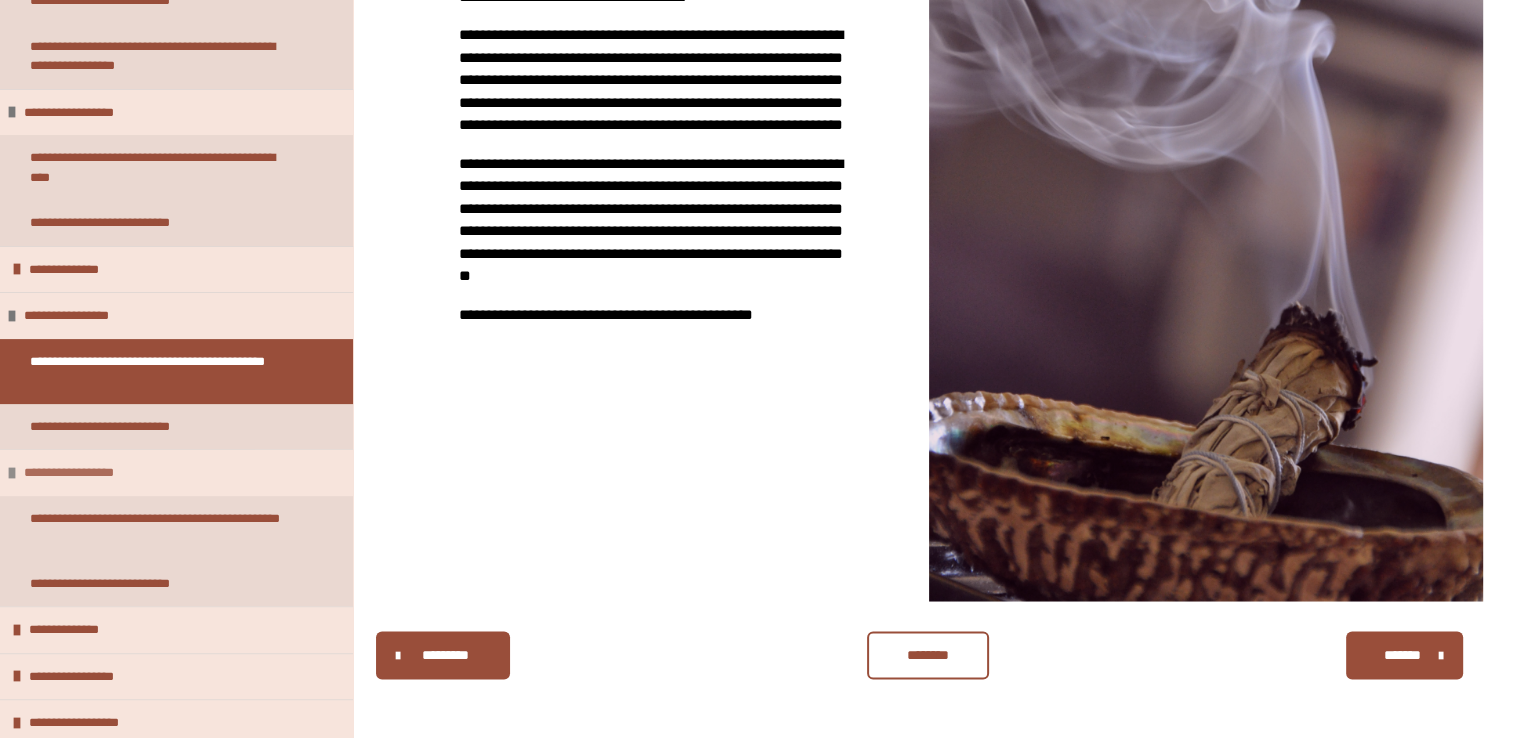 click on "**********" at bounding box center (84, 473) 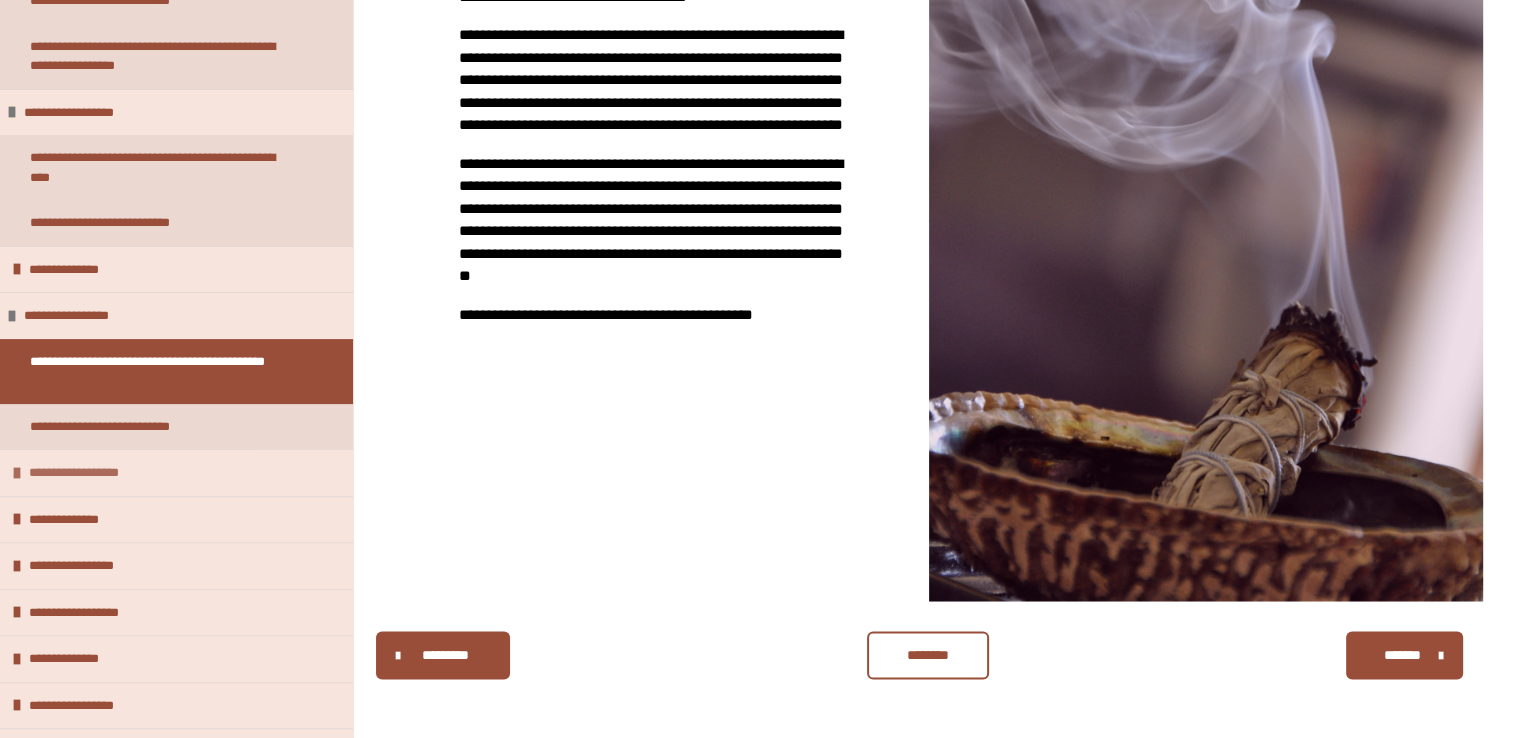 click on "**********" at bounding box center [89, 473] 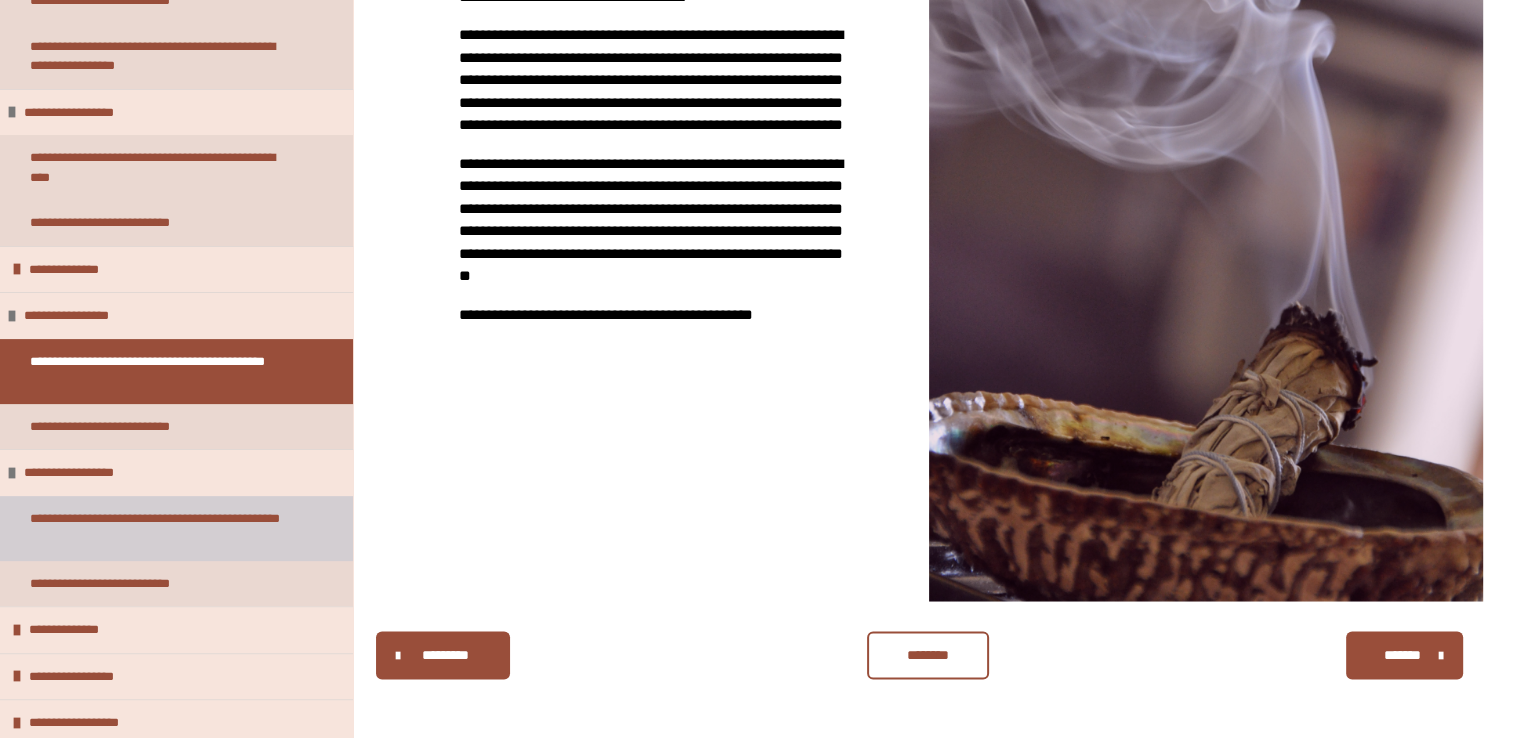 click on "**********" at bounding box center (161, 528) 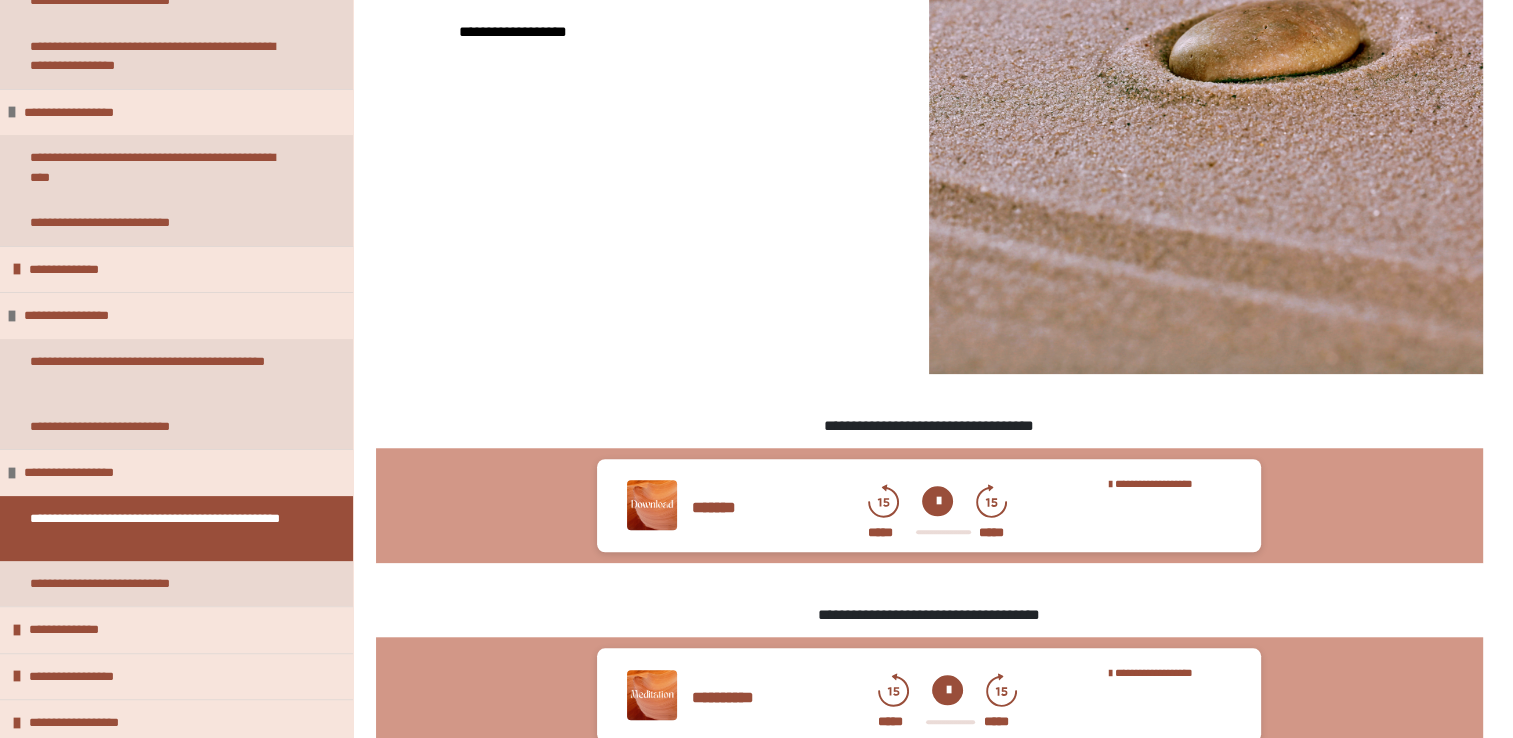 scroll, scrollTop: 1596, scrollLeft: 0, axis: vertical 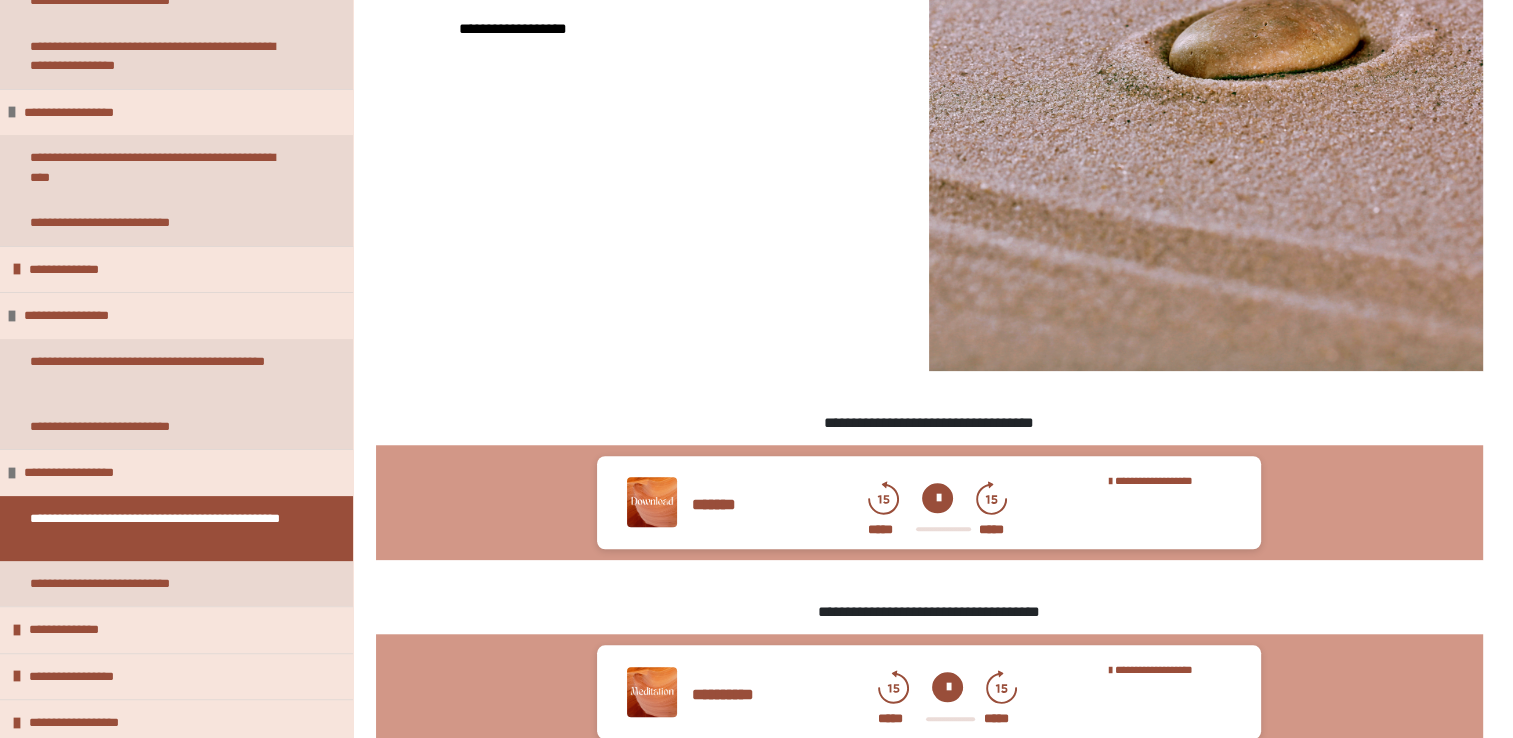 click at bounding box center (937, 498) 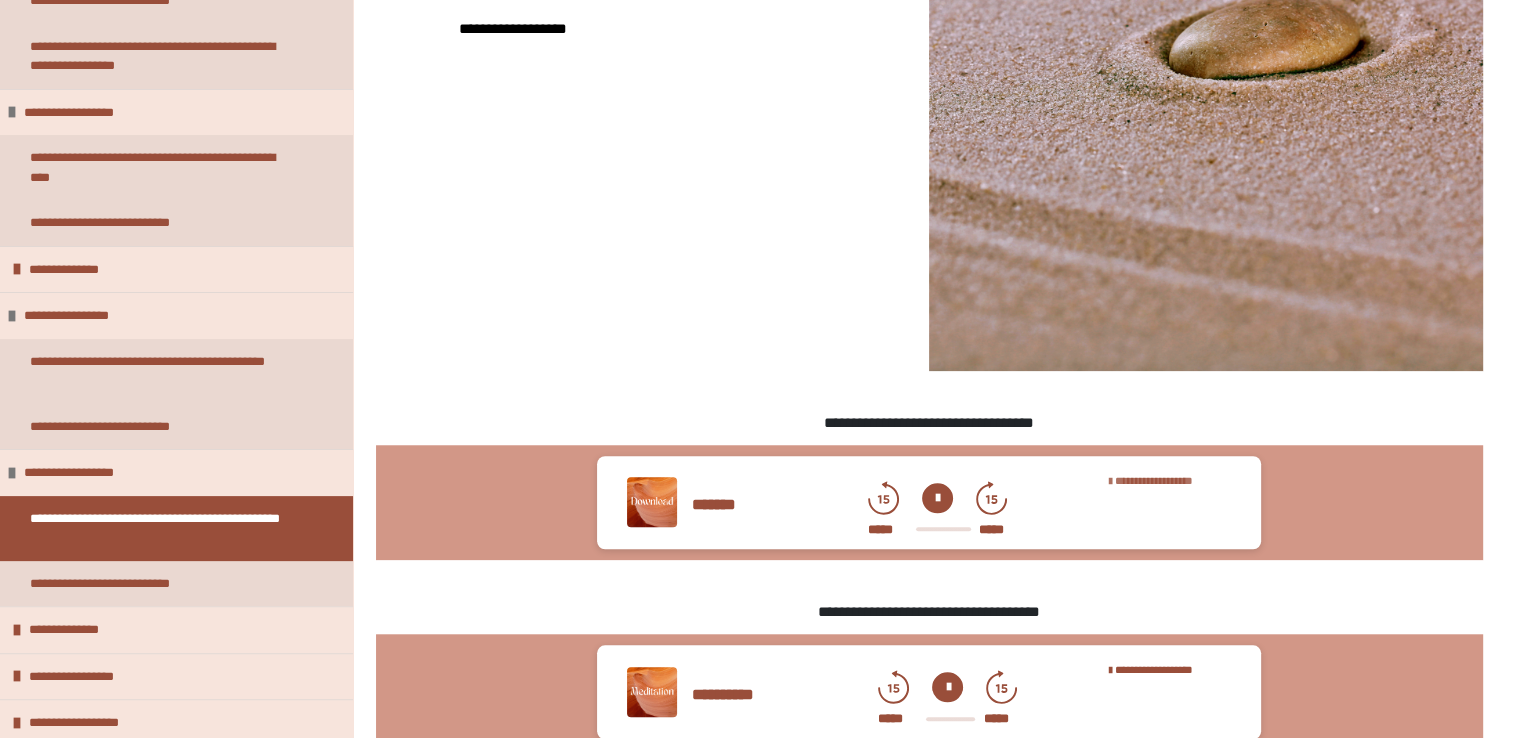 click on "**********" at bounding box center [1154, 480] 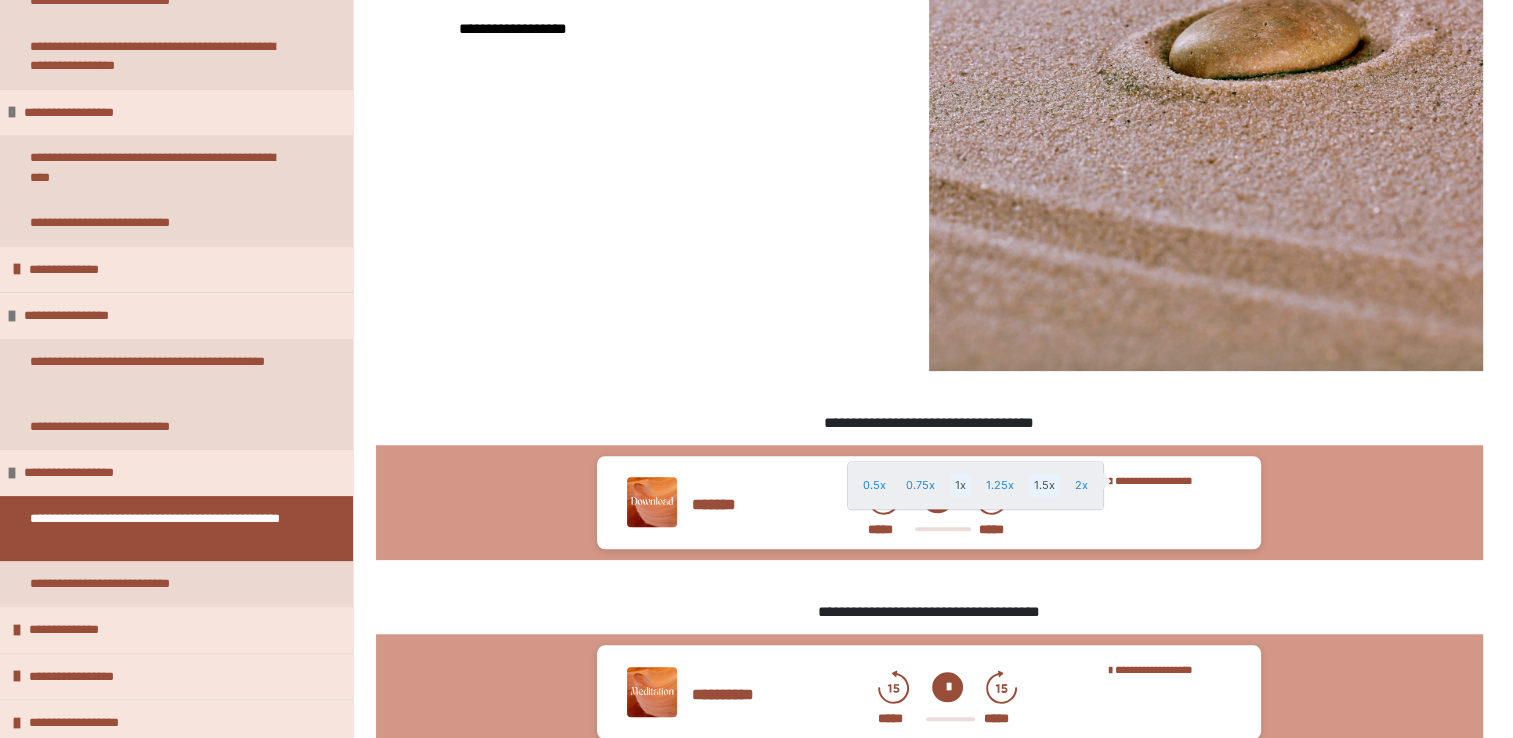 click on "1.5x" at bounding box center [1044, 485] 